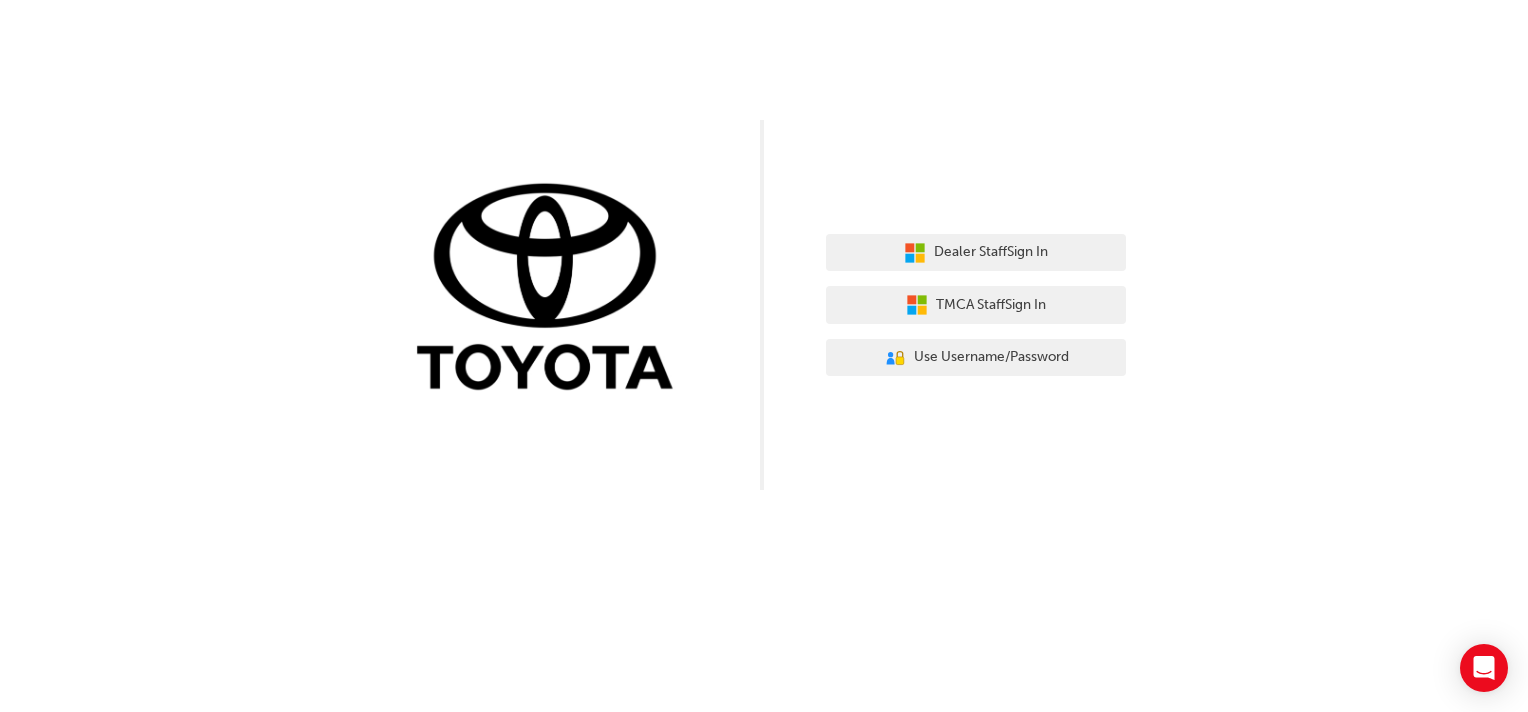 scroll, scrollTop: 0, scrollLeft: 0, axis: both 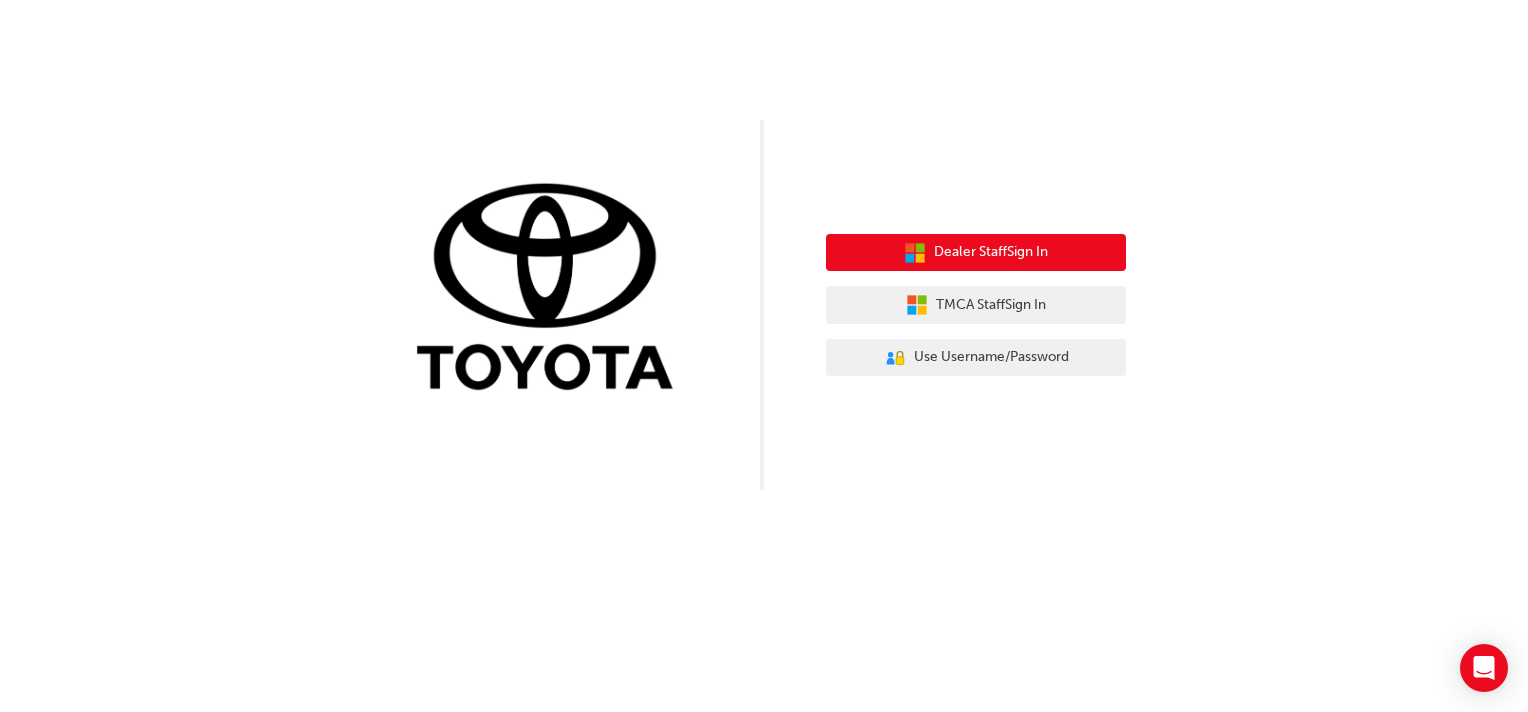click on "Dealer Staff  Sign In" at bounding box center (991, 252) 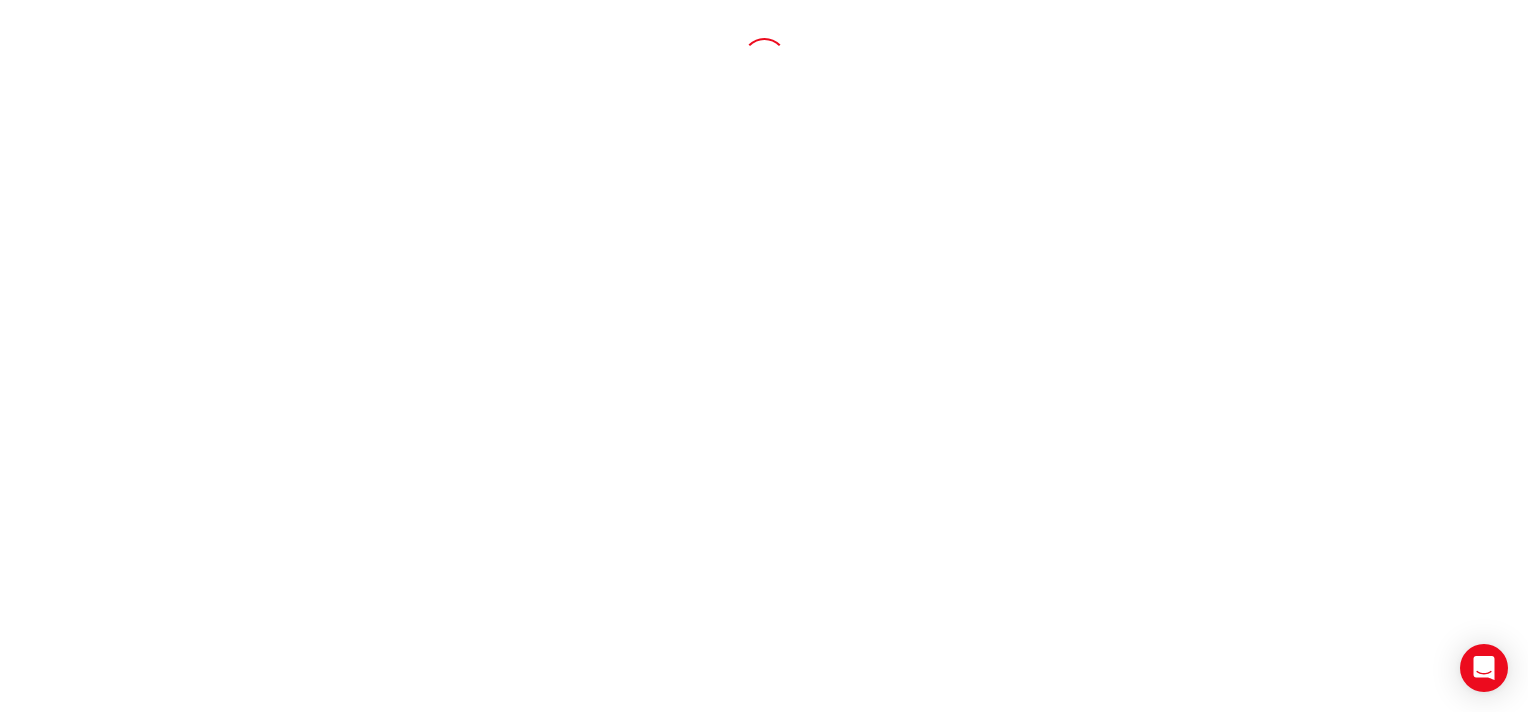 scroll, scrollTop: 0, scrollLeft: 0, axis: both 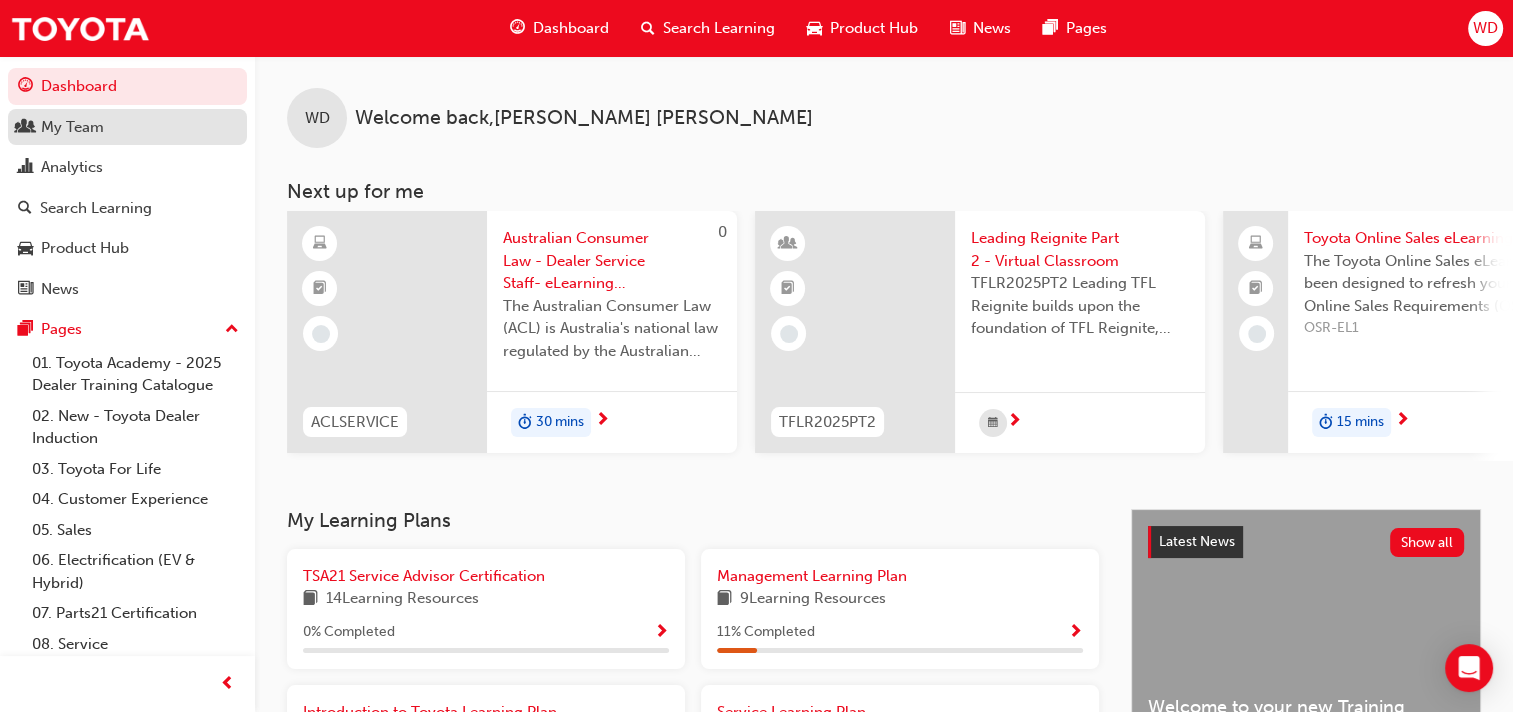 click on "My Team" at bounding box center (72, 127) 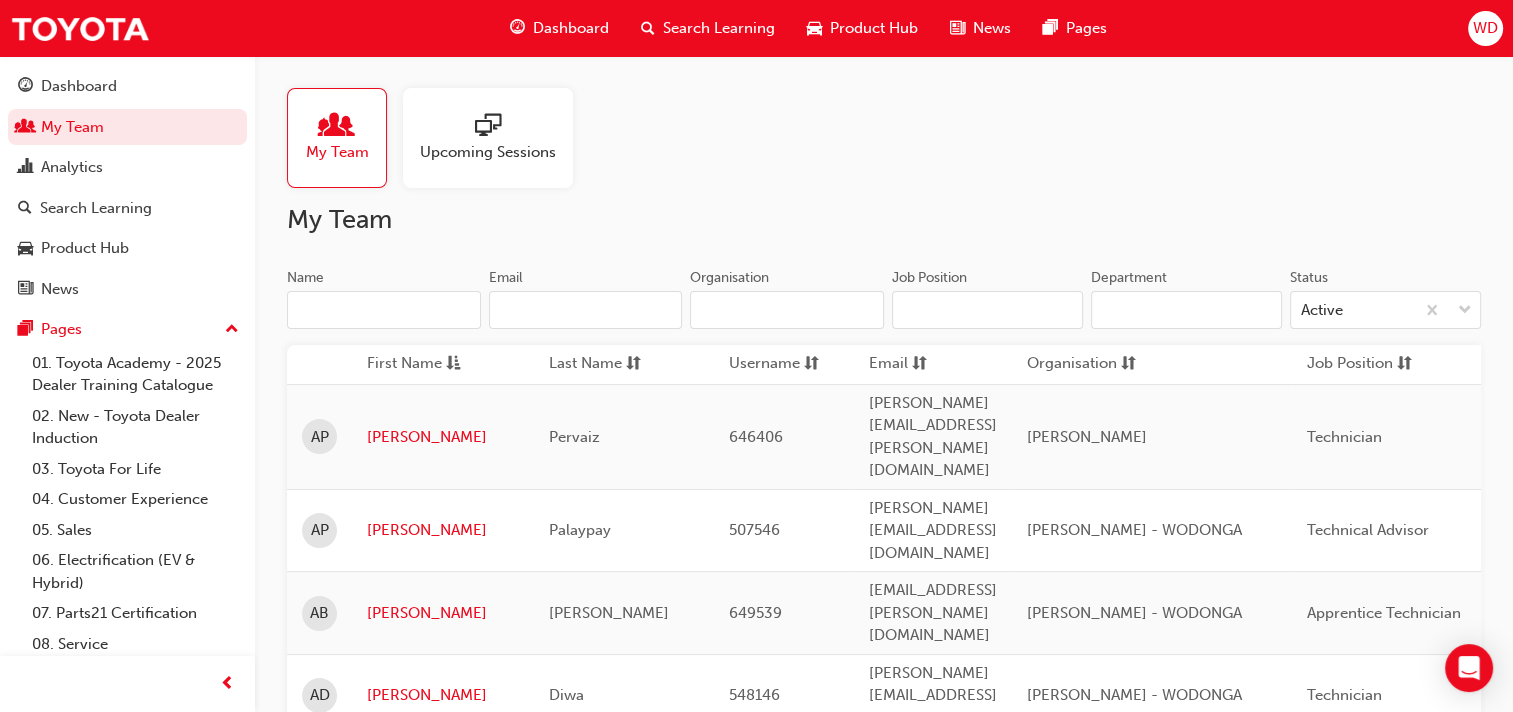 click on "Upcoming Sessions" at bounding box center [488, 138] 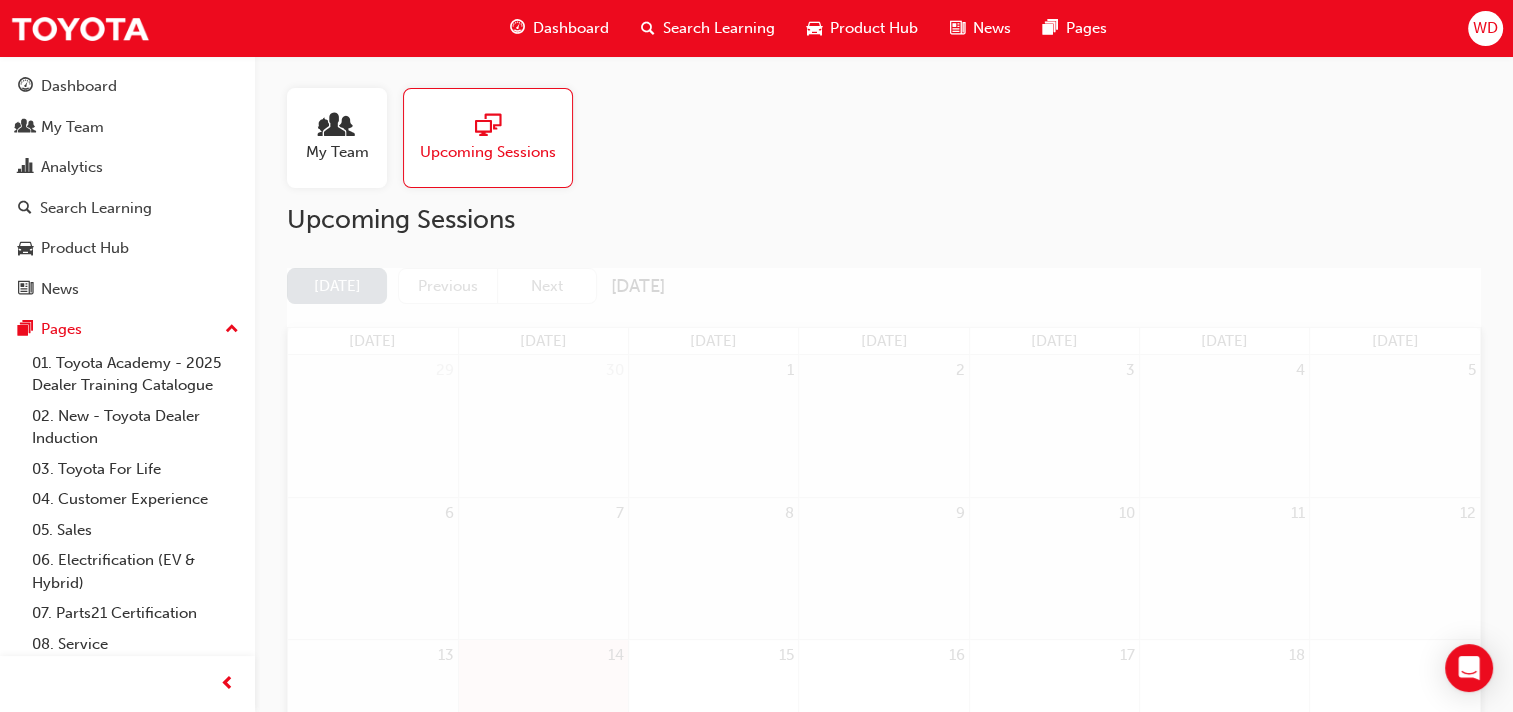 click at bounding box center (337, 127) 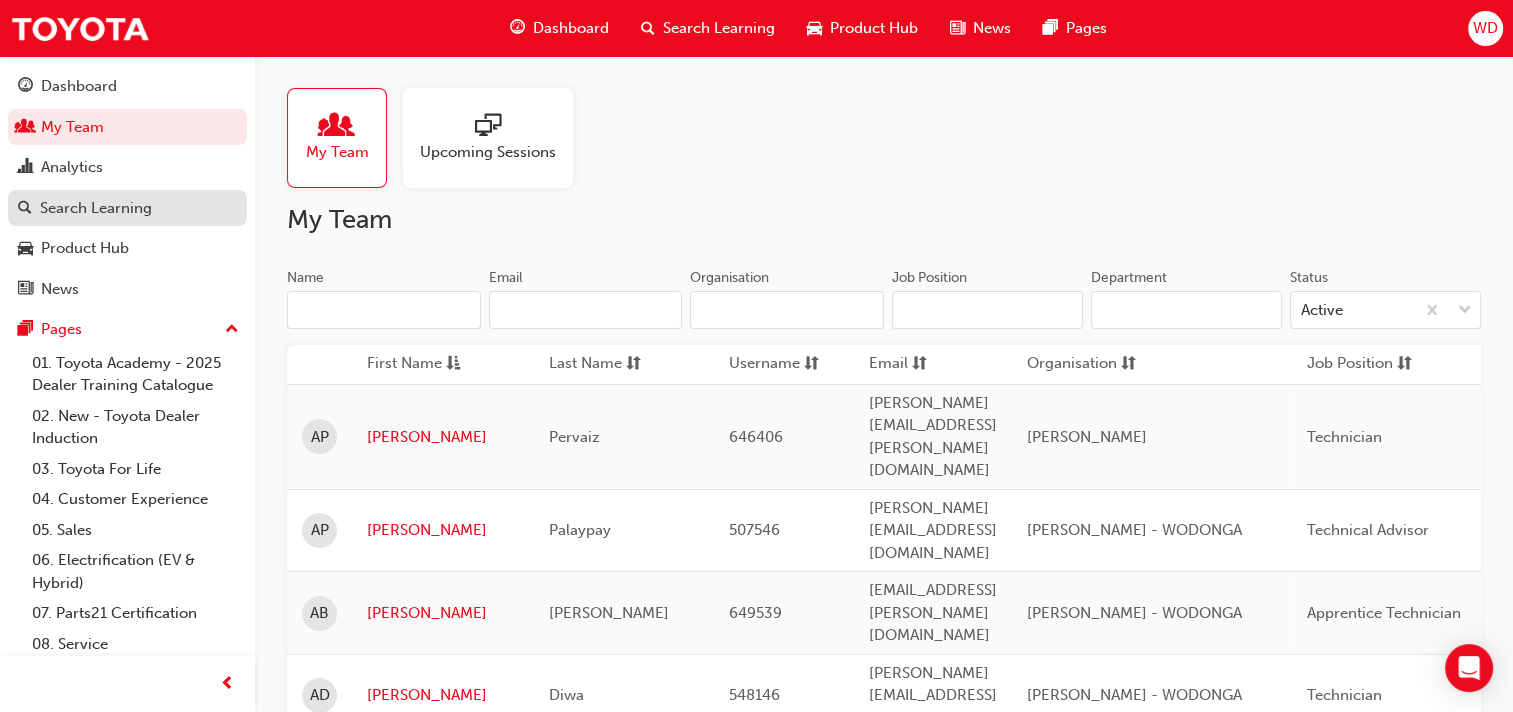 click on "Search Learning" at bounding box center [96, 208] 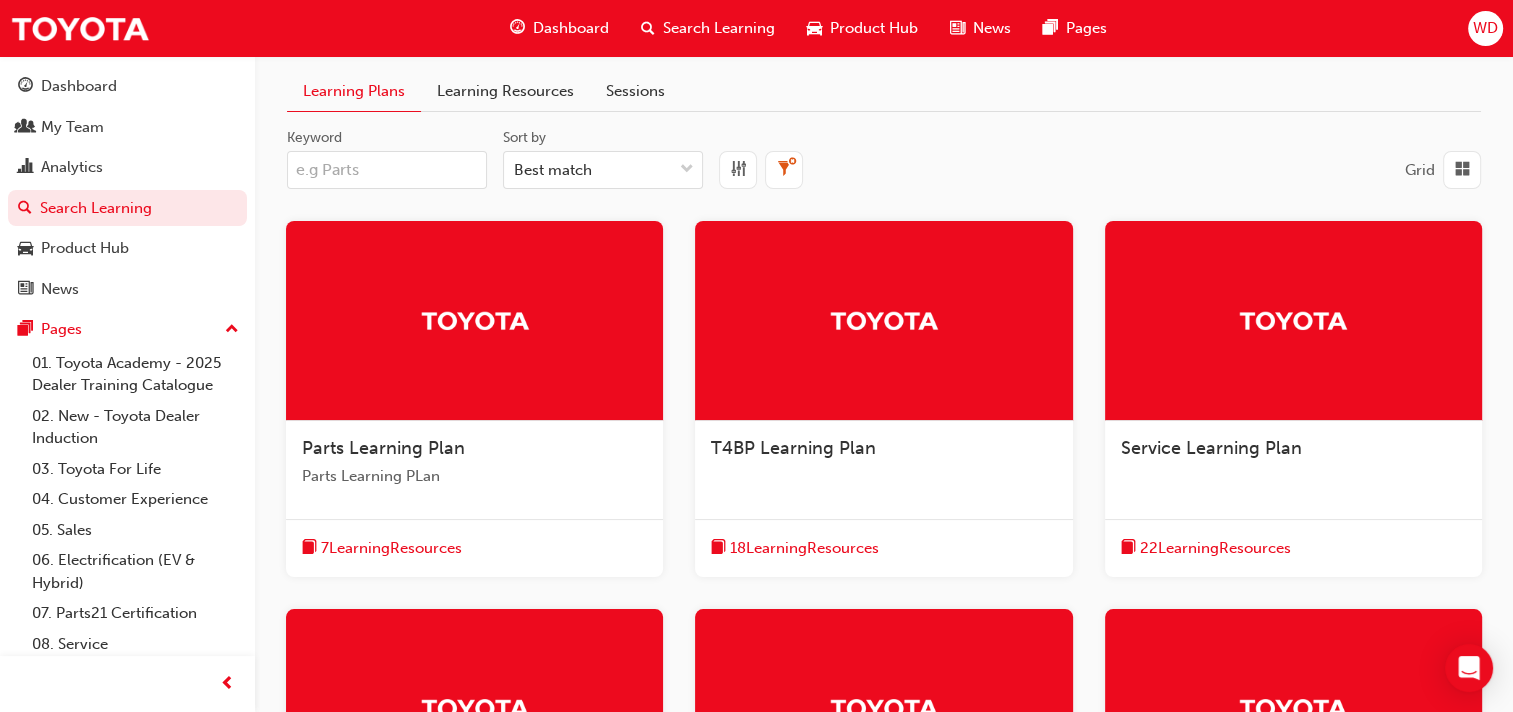 click on "Keyword" at bounding box center [387, 170] 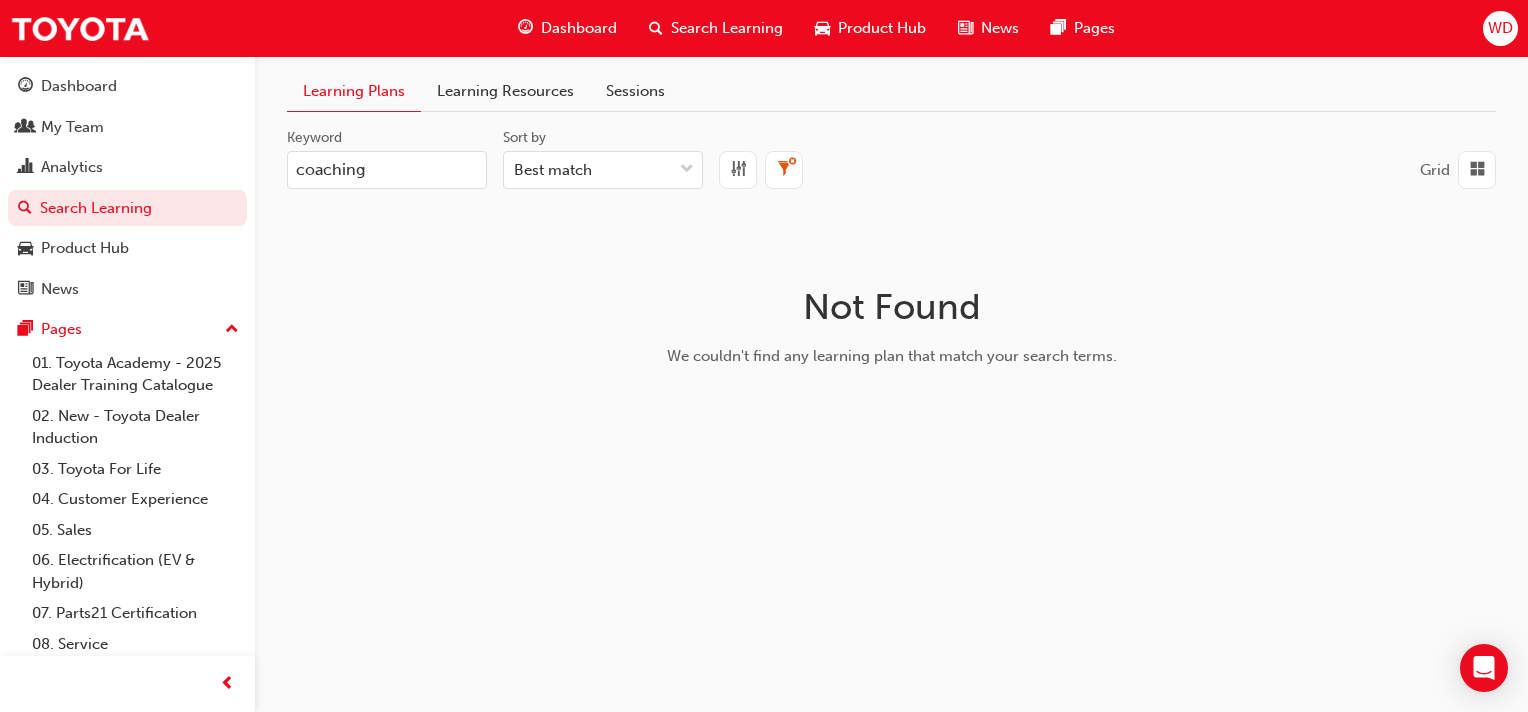 type on "coaching" 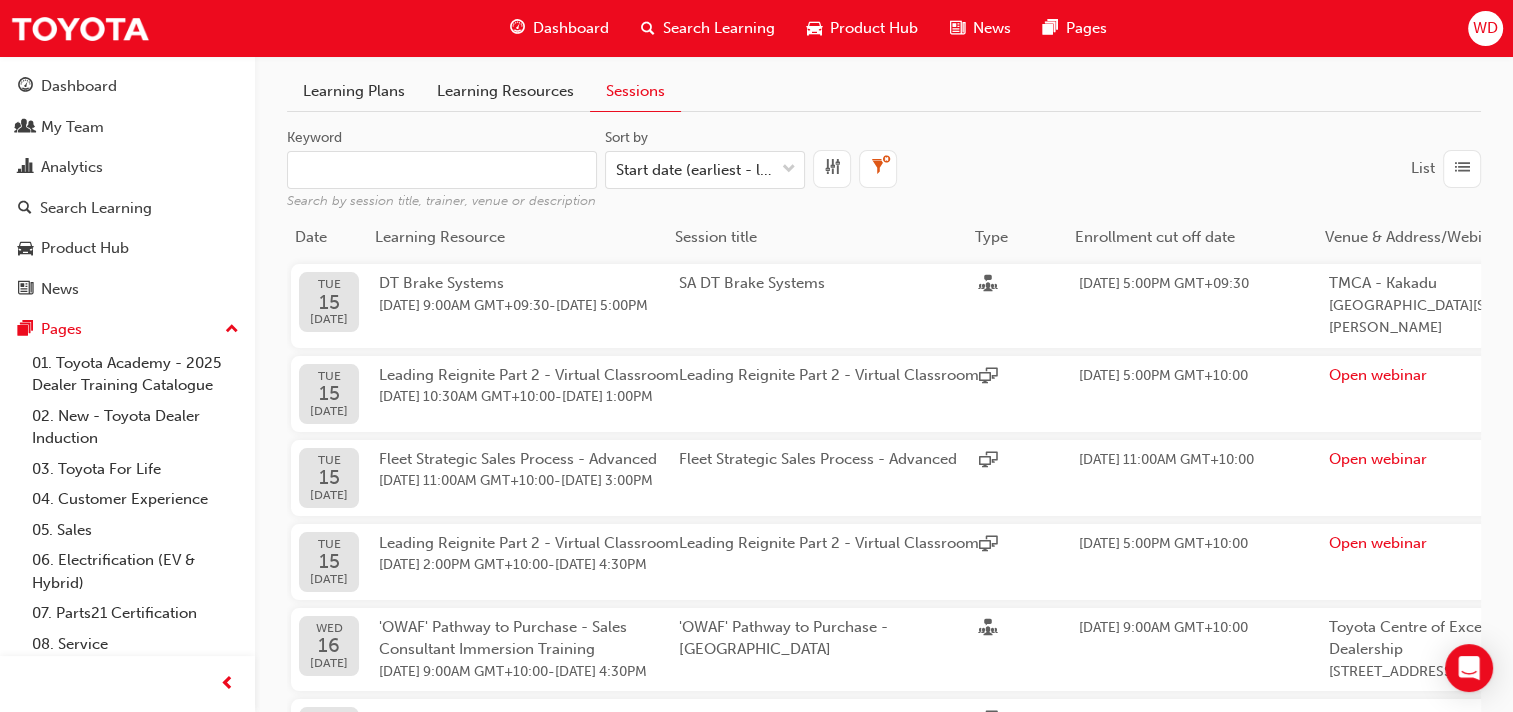 click on "Keyword Search by session title, trainer, venue or description" at bounding box center (442, 170) 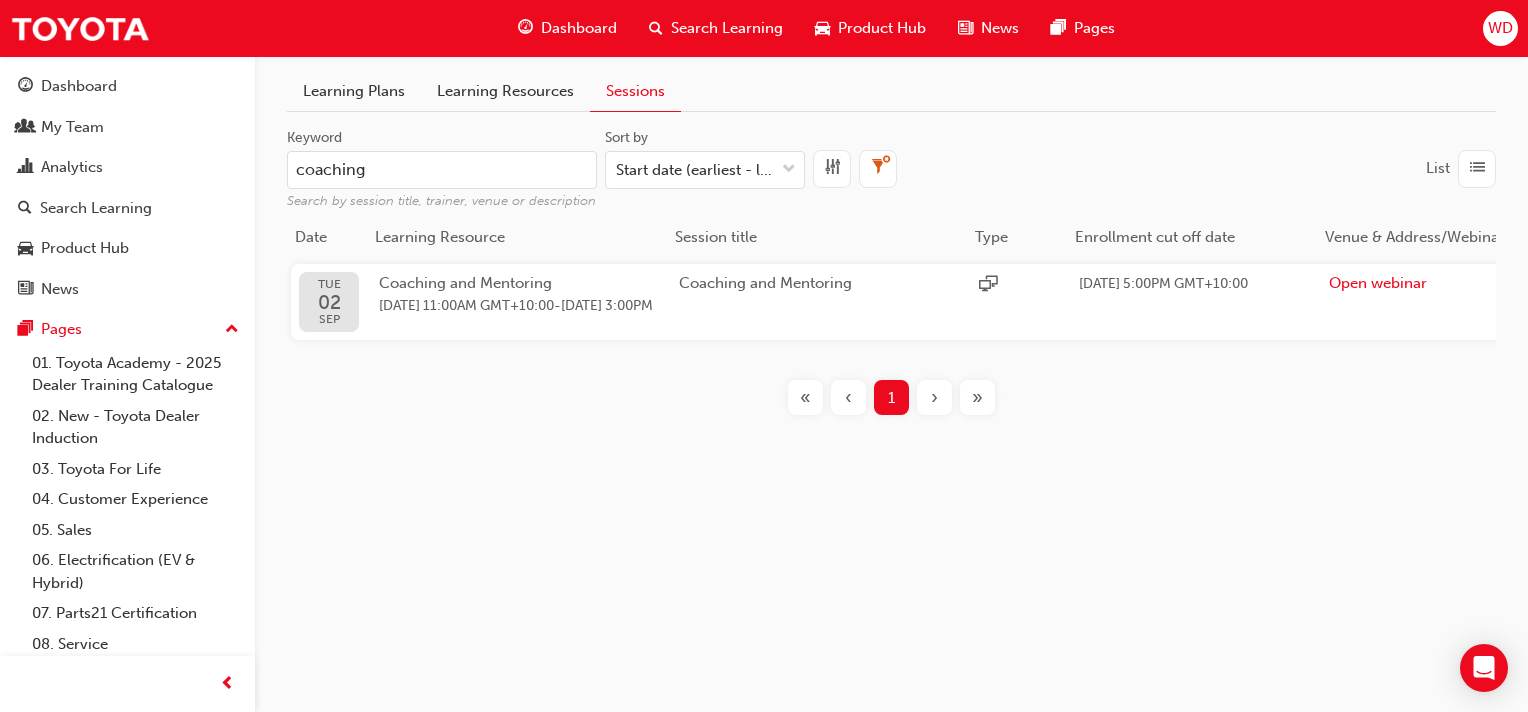 click on "coaching" at bounding box center [442, 170] 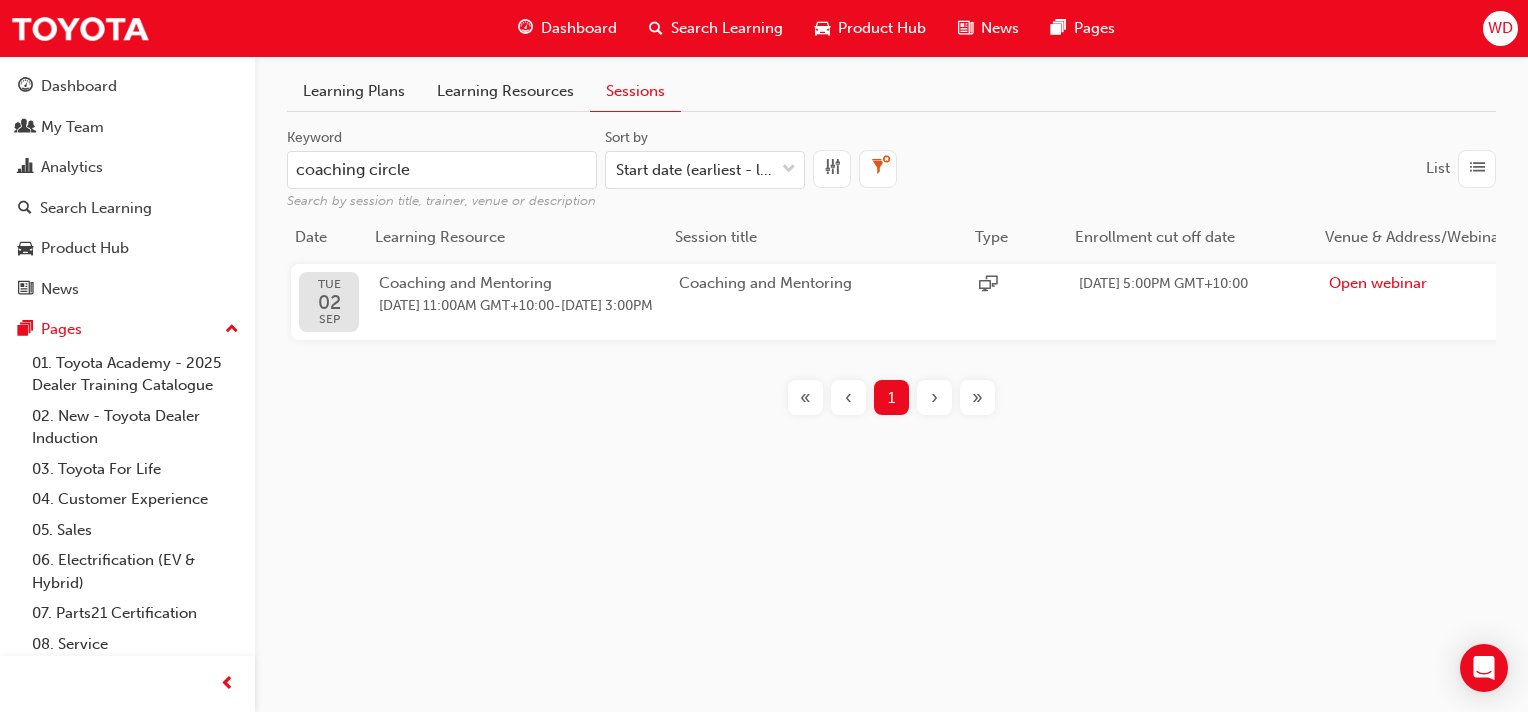 type on "coaching circle" 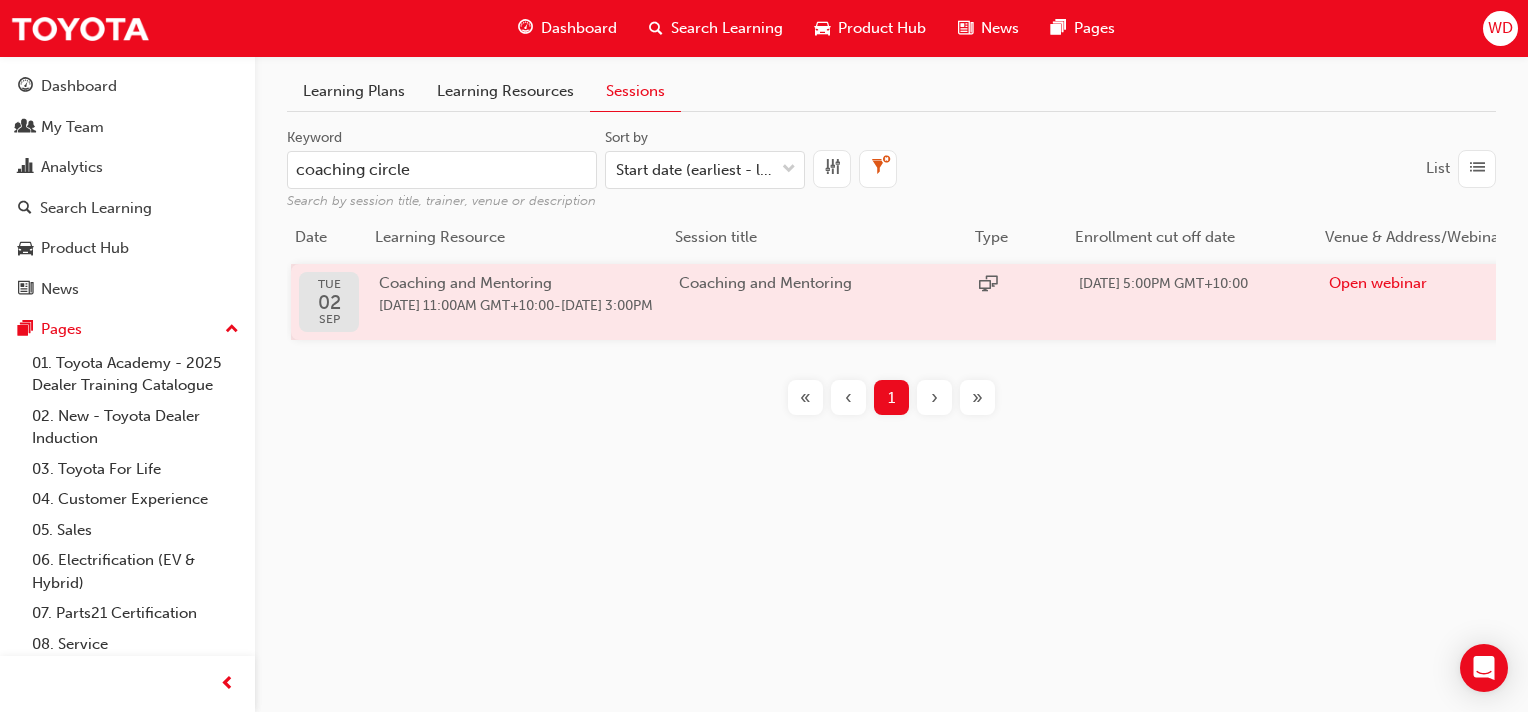 click on "[DATE] 11:00AM GMT+10:00  -  [DATE] 3:00PM" at bounding box center [529, 306] 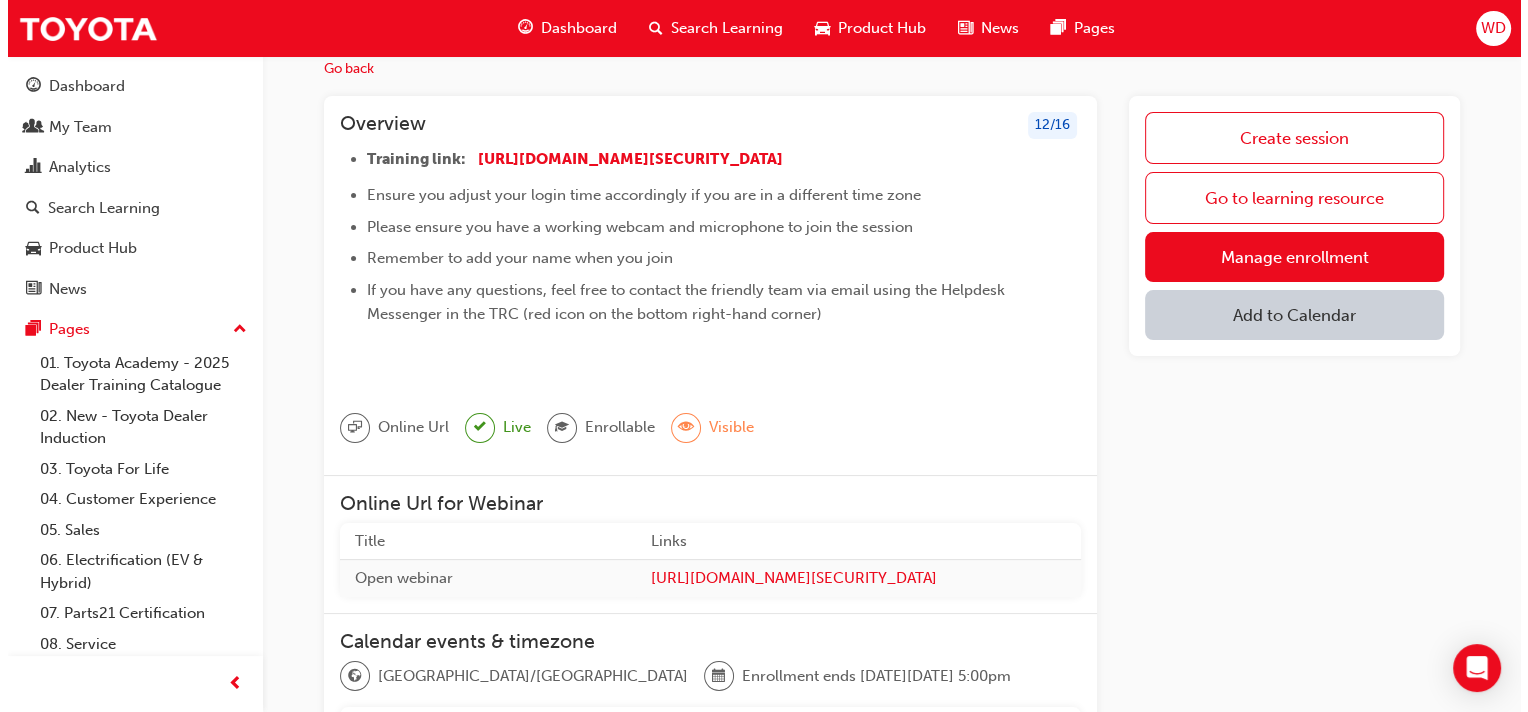 scroll, scrollTop: 0, scrollLeft: 0, axis: both 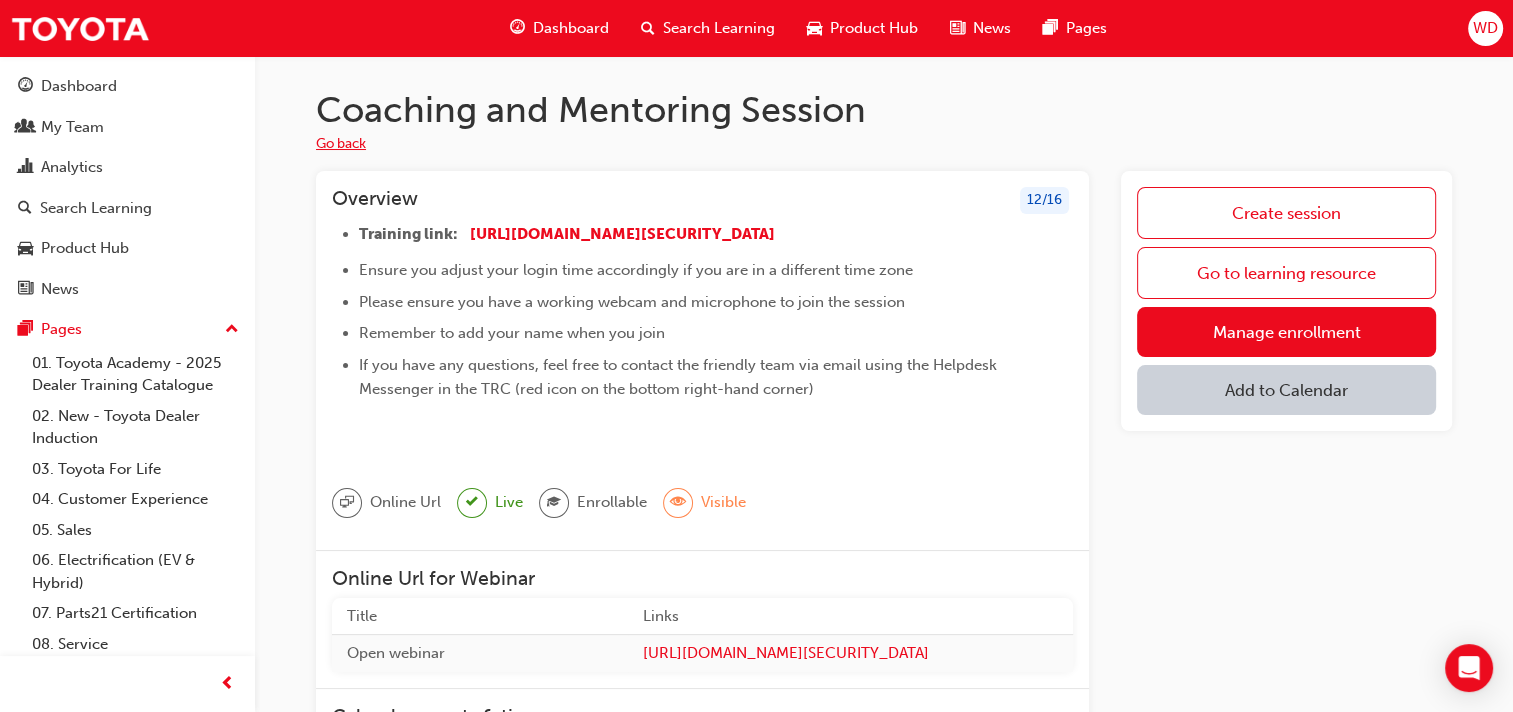 click on "Go back" at bounding box center (341, 144) 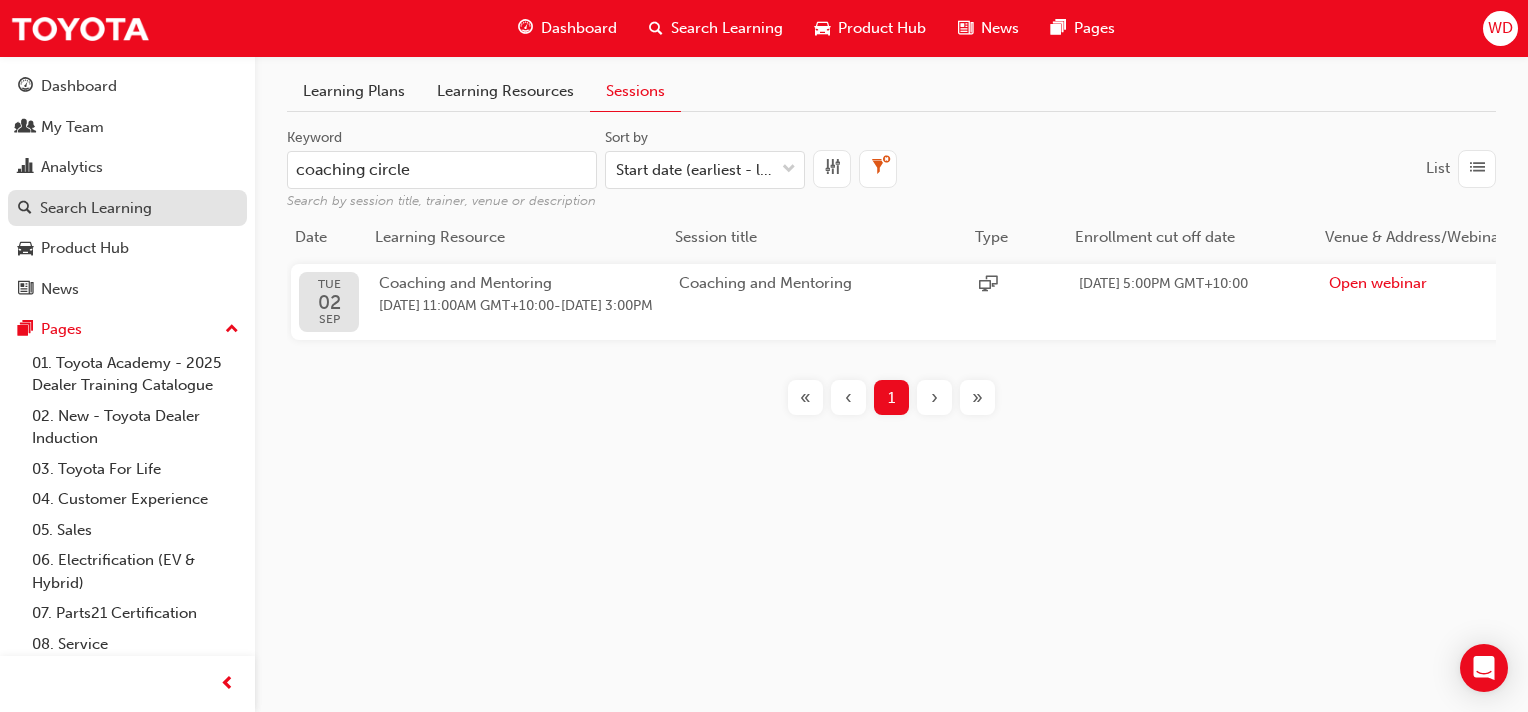 click on "Search Learning" at bounding box center (96, 208) 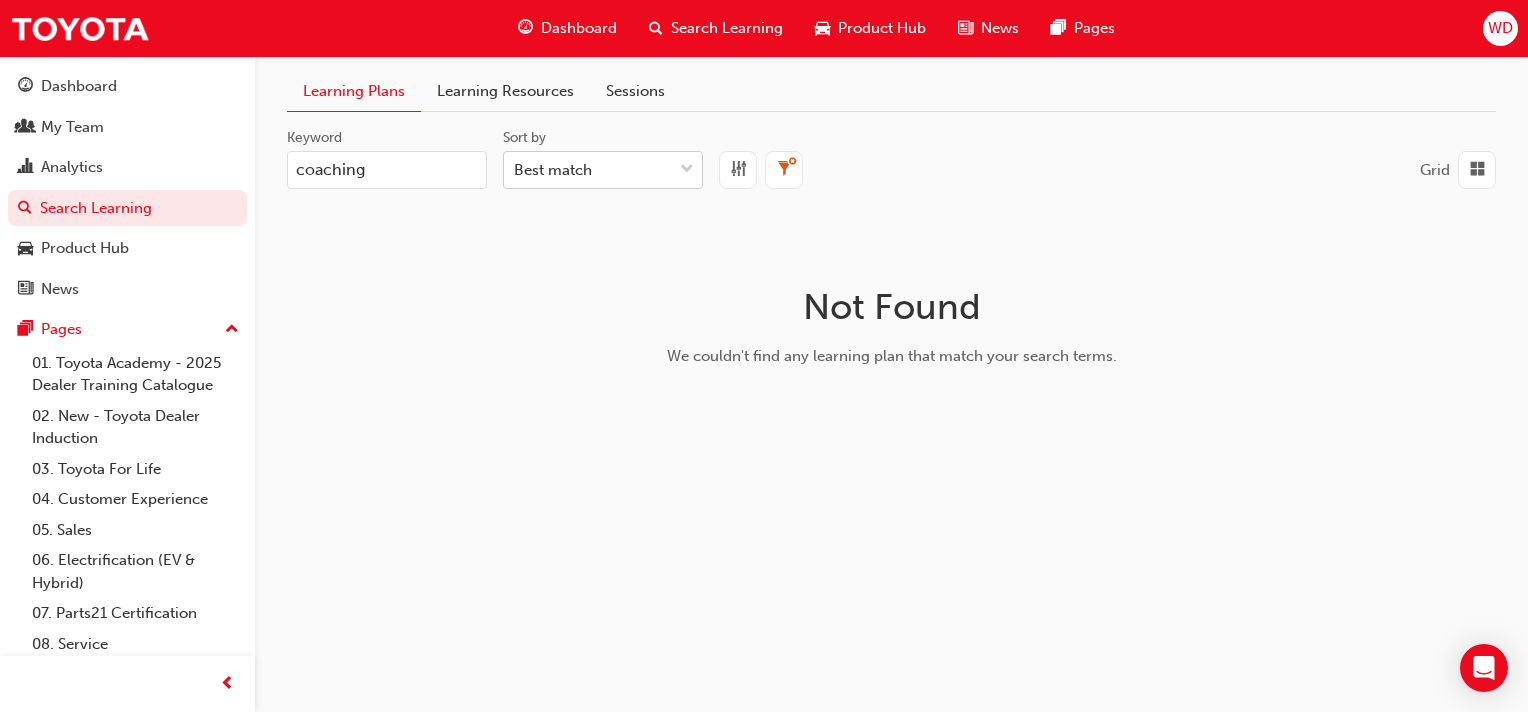 click at bounding box center (687, 170) 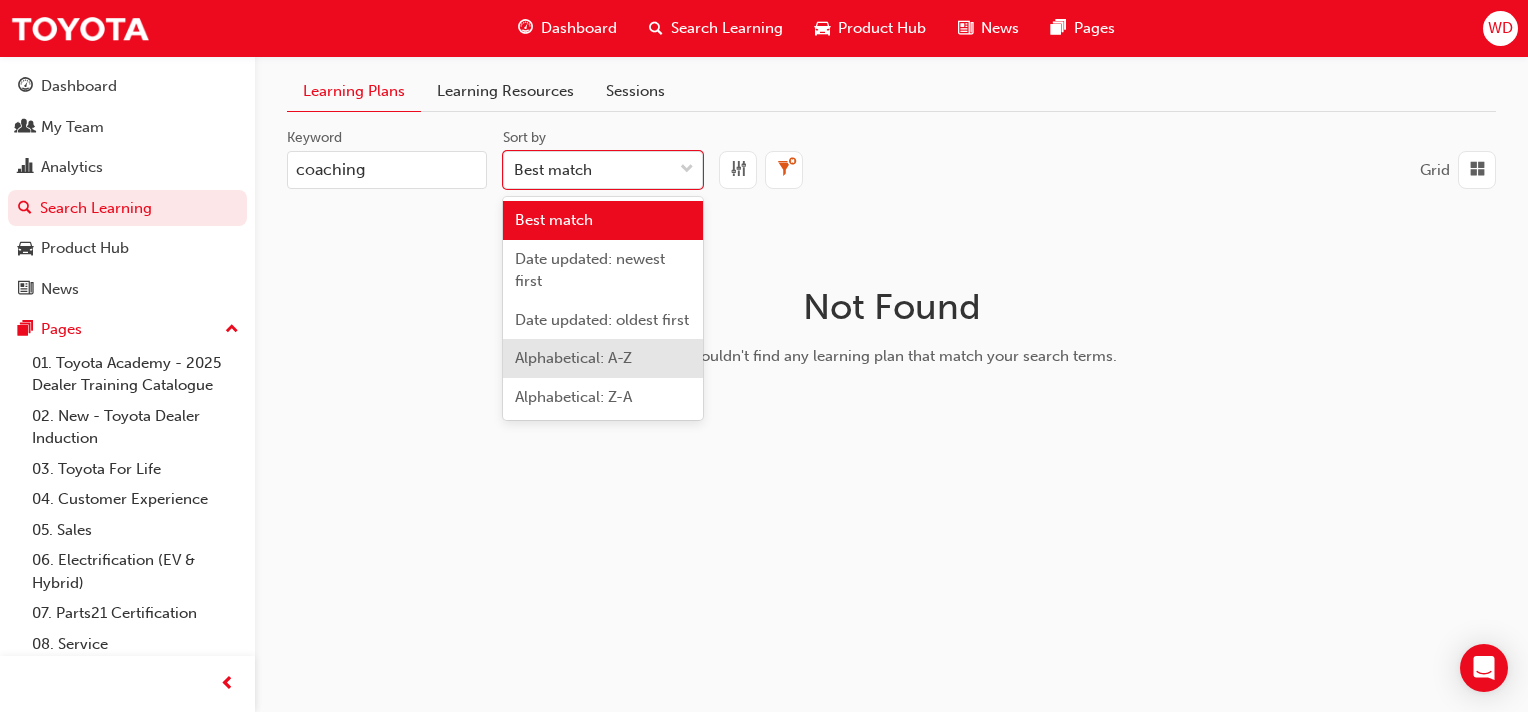 click on "Alphabetical: A-Z" at bounding box center [573, 358] 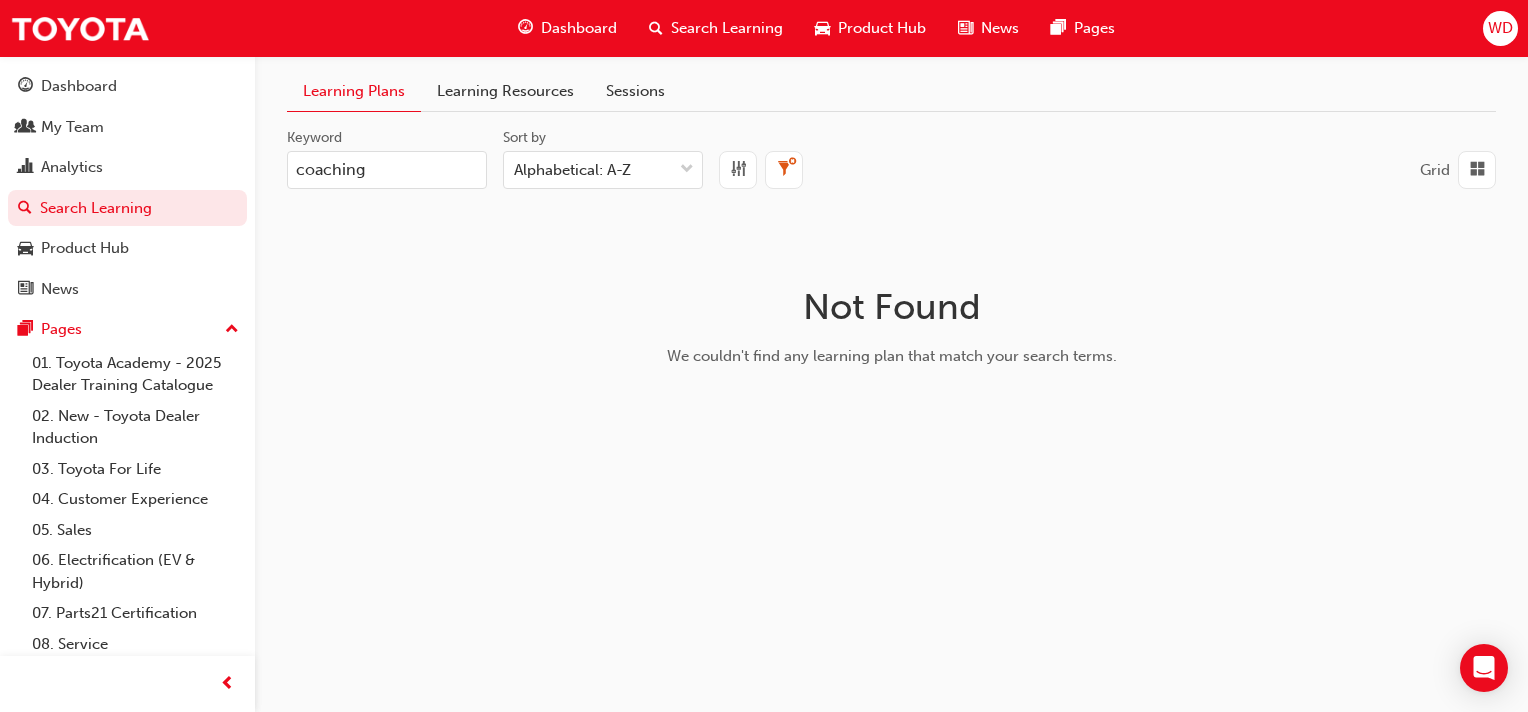 click on "coaching" at bounding box center (387, 170) 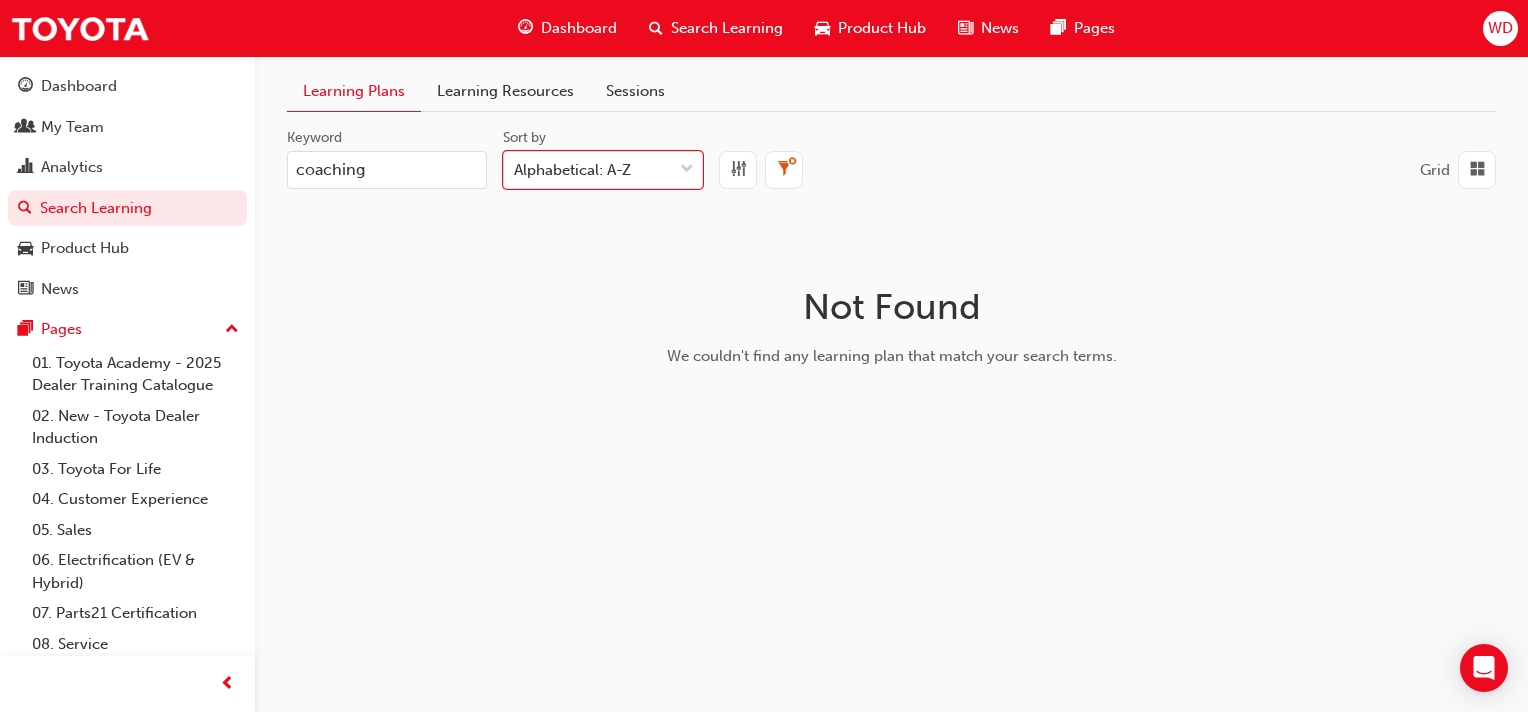 type 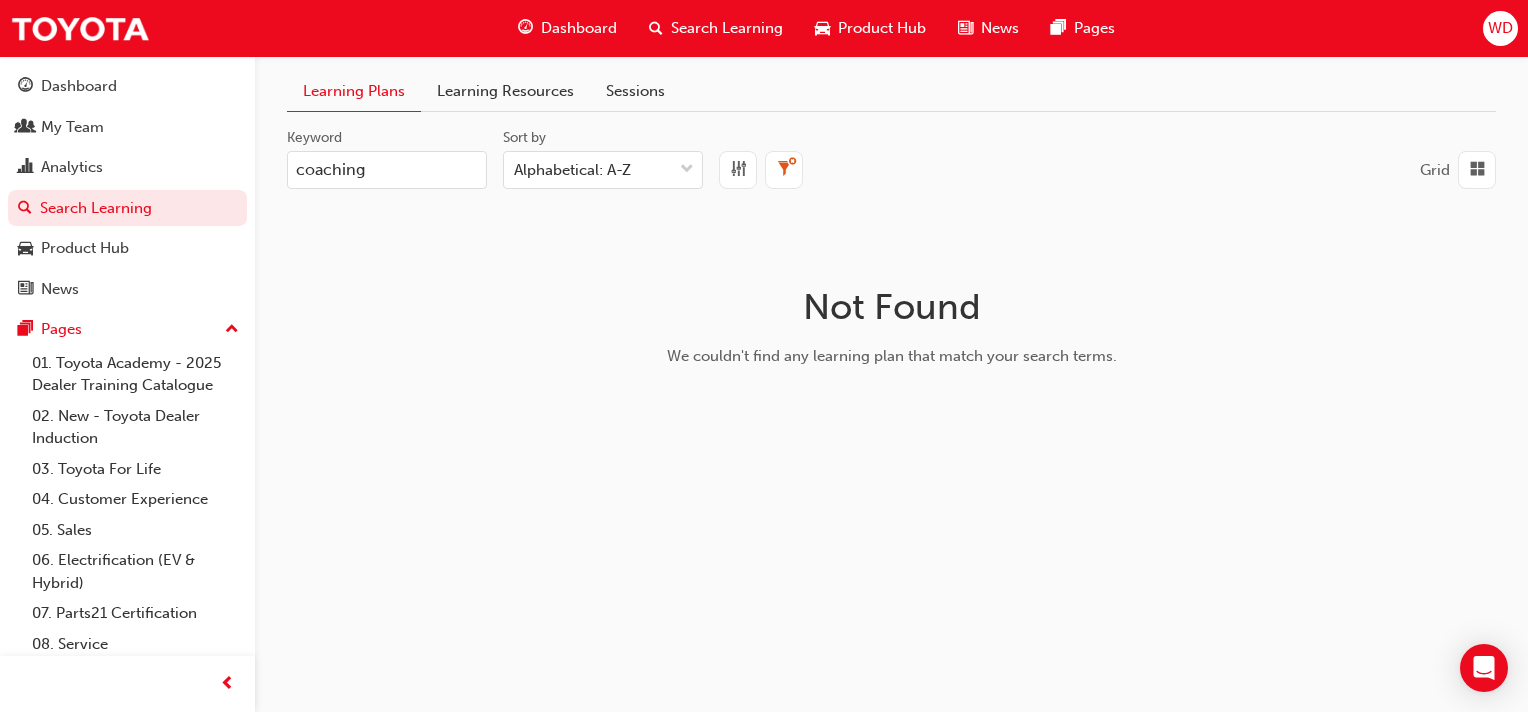 type 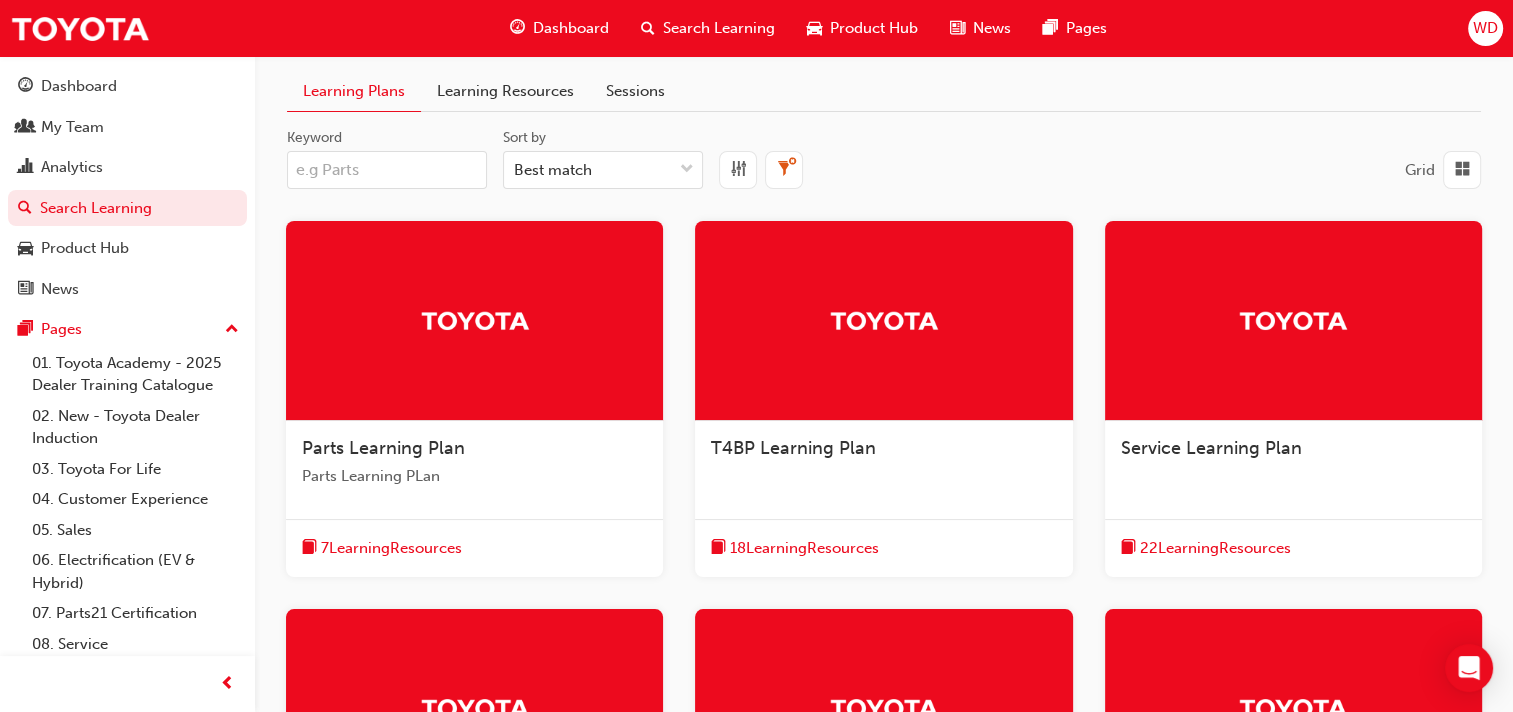 click on "Keyword" at bounding box center (387, 170) 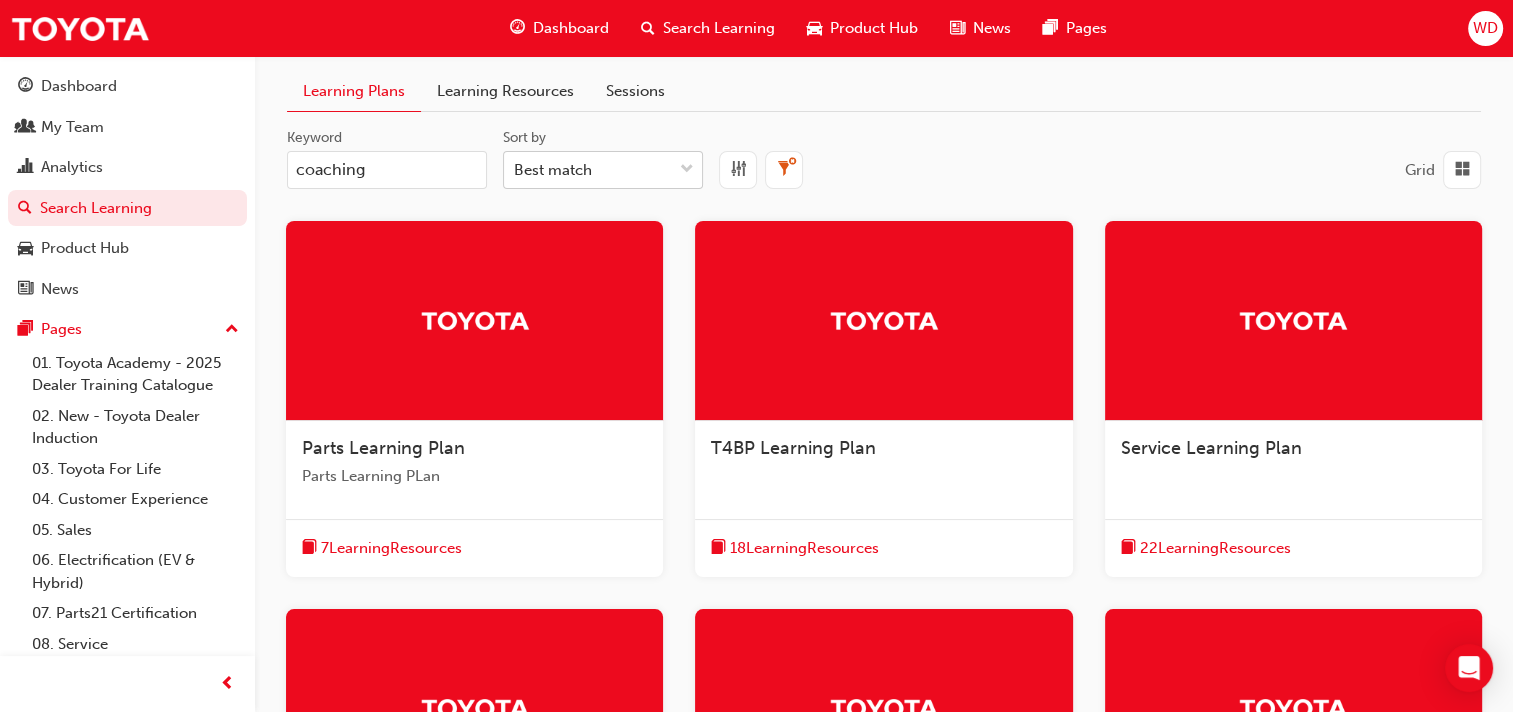 type on "coaching" 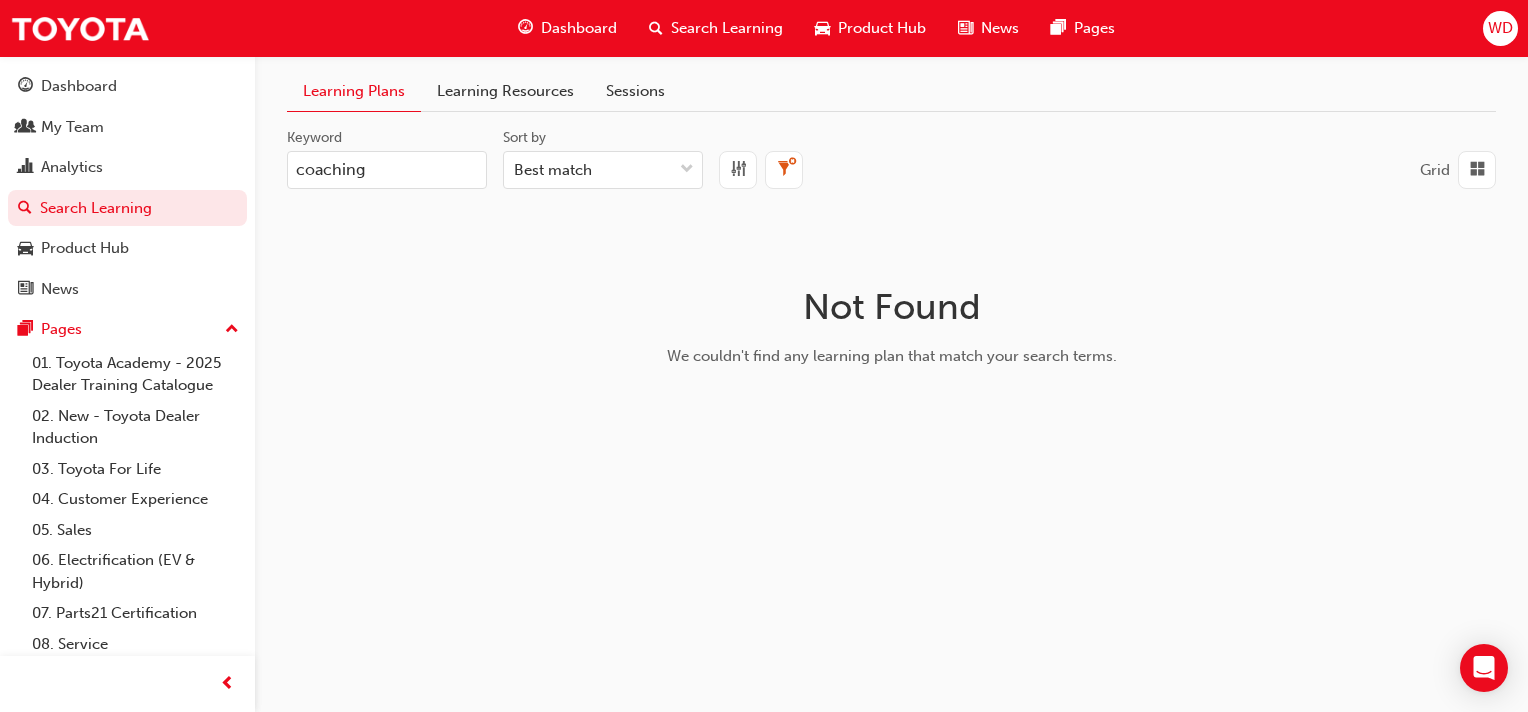 click on "coaching" at bounding box center [387, 170] 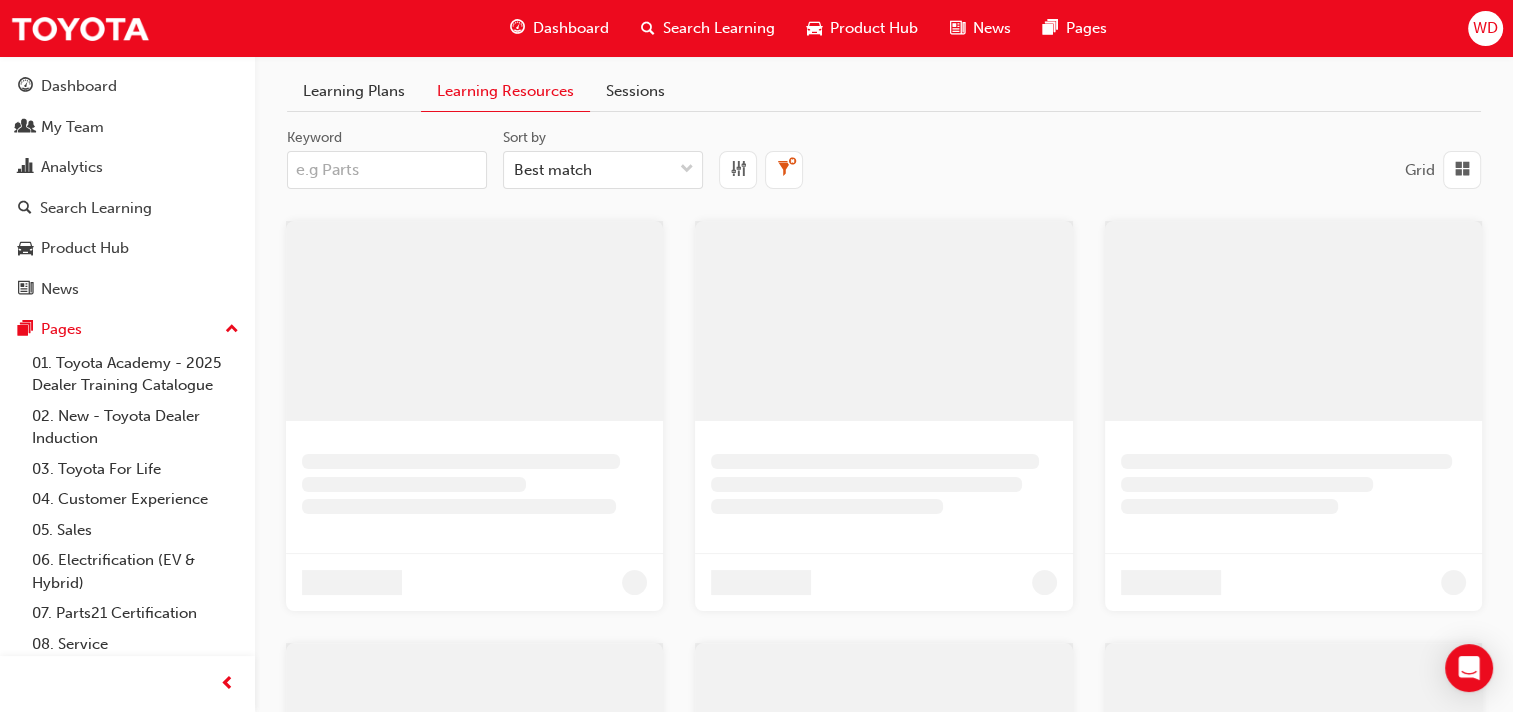 click on "Keyword" at bounding box center [387, 170] 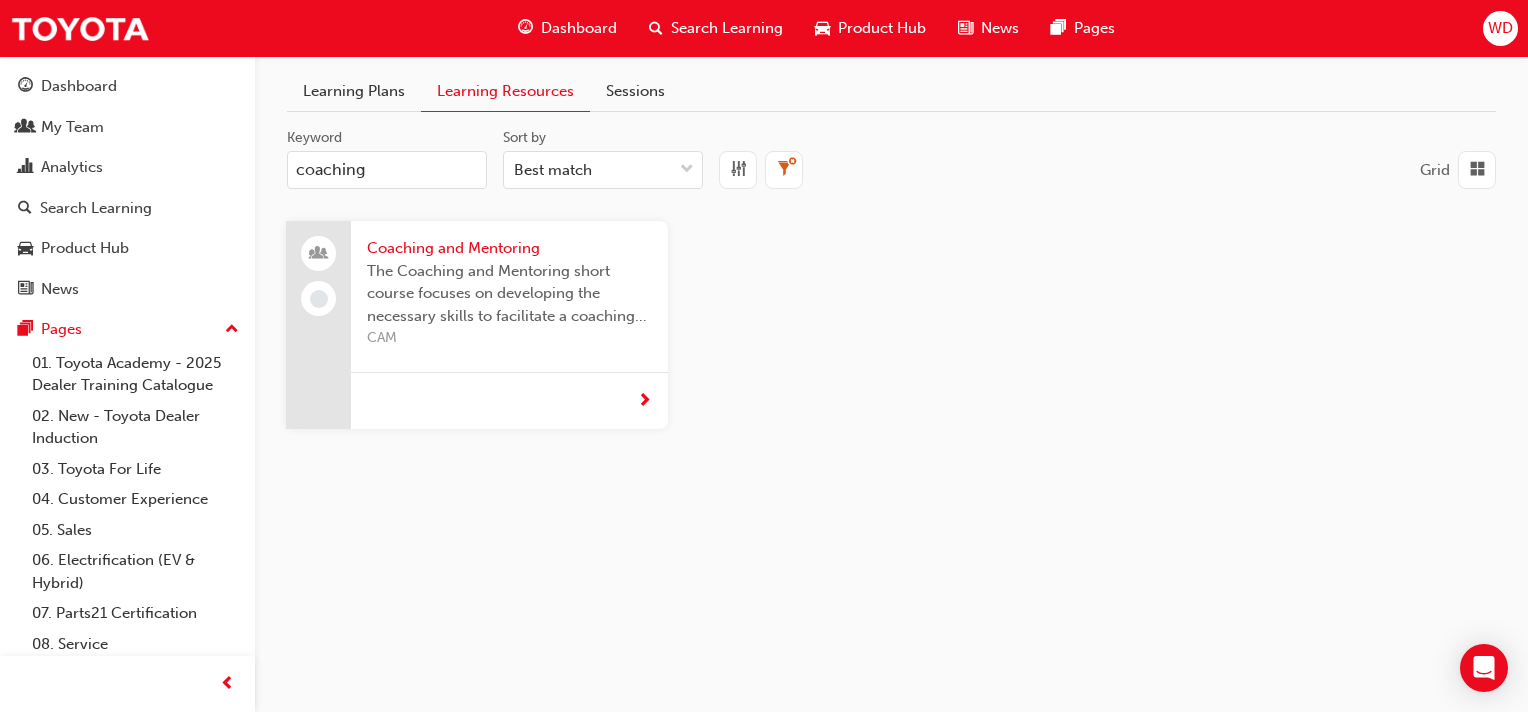type on "coaching" 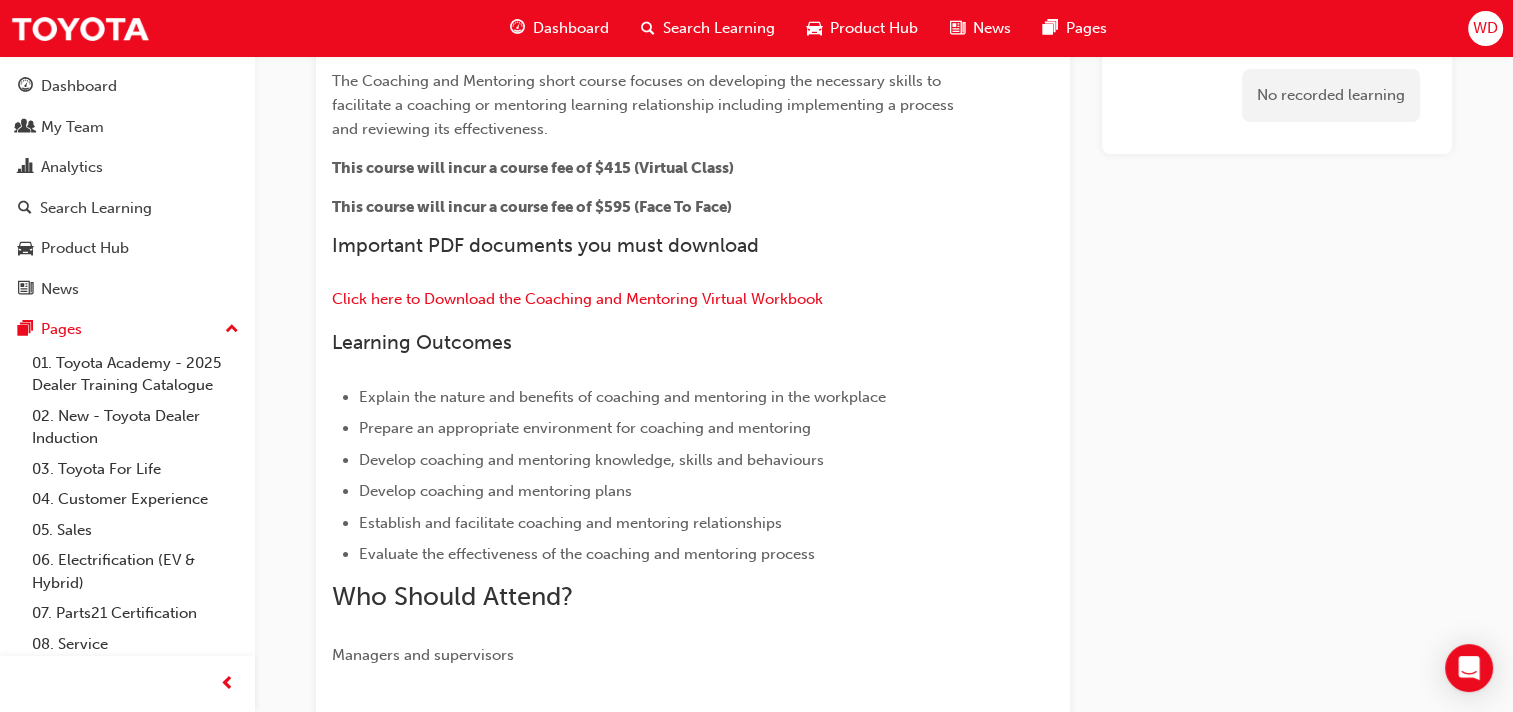 scroll, scrollTop: 0, scrollLeft: 0, axis: both 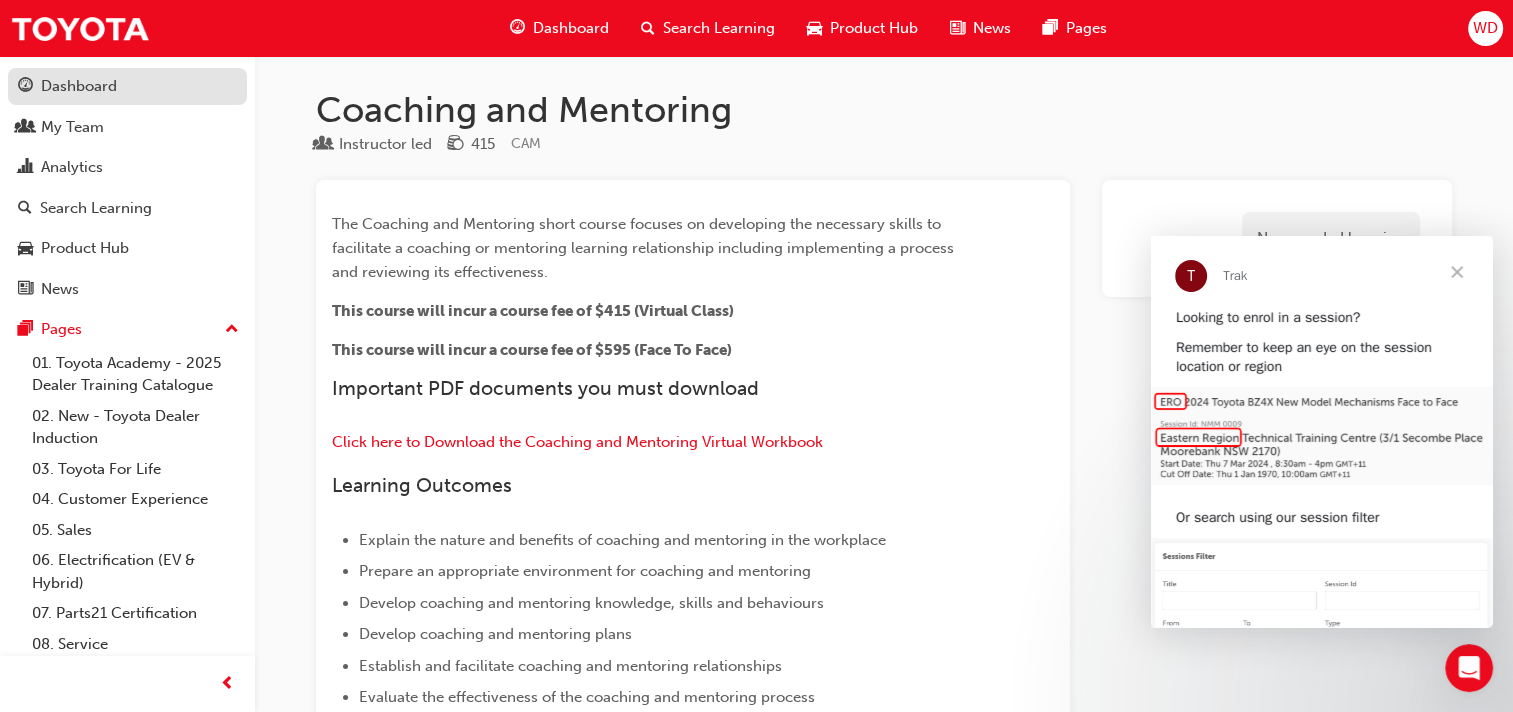 click on "Dashboard" at bounding box center [79, 86] 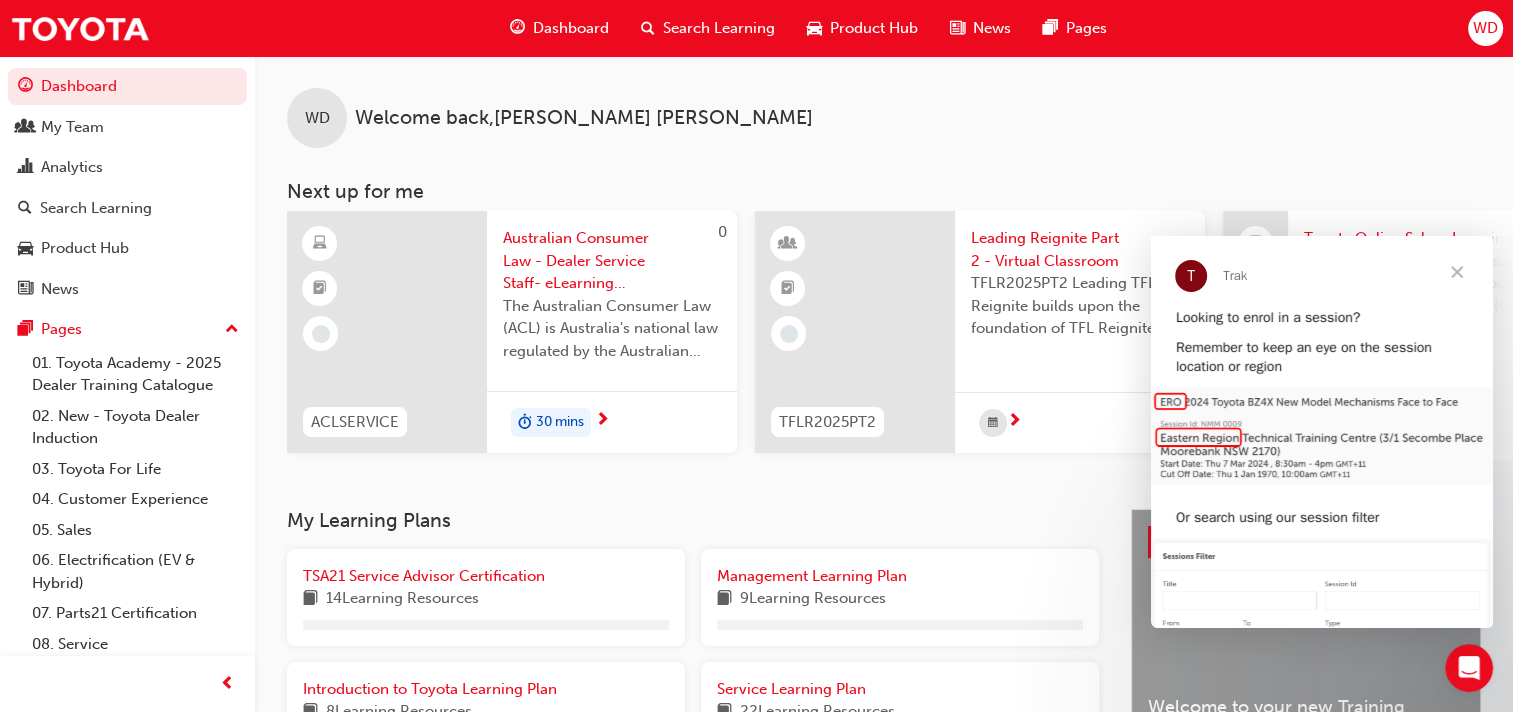 click on "Search Learning" at bounding box center (719, 28) 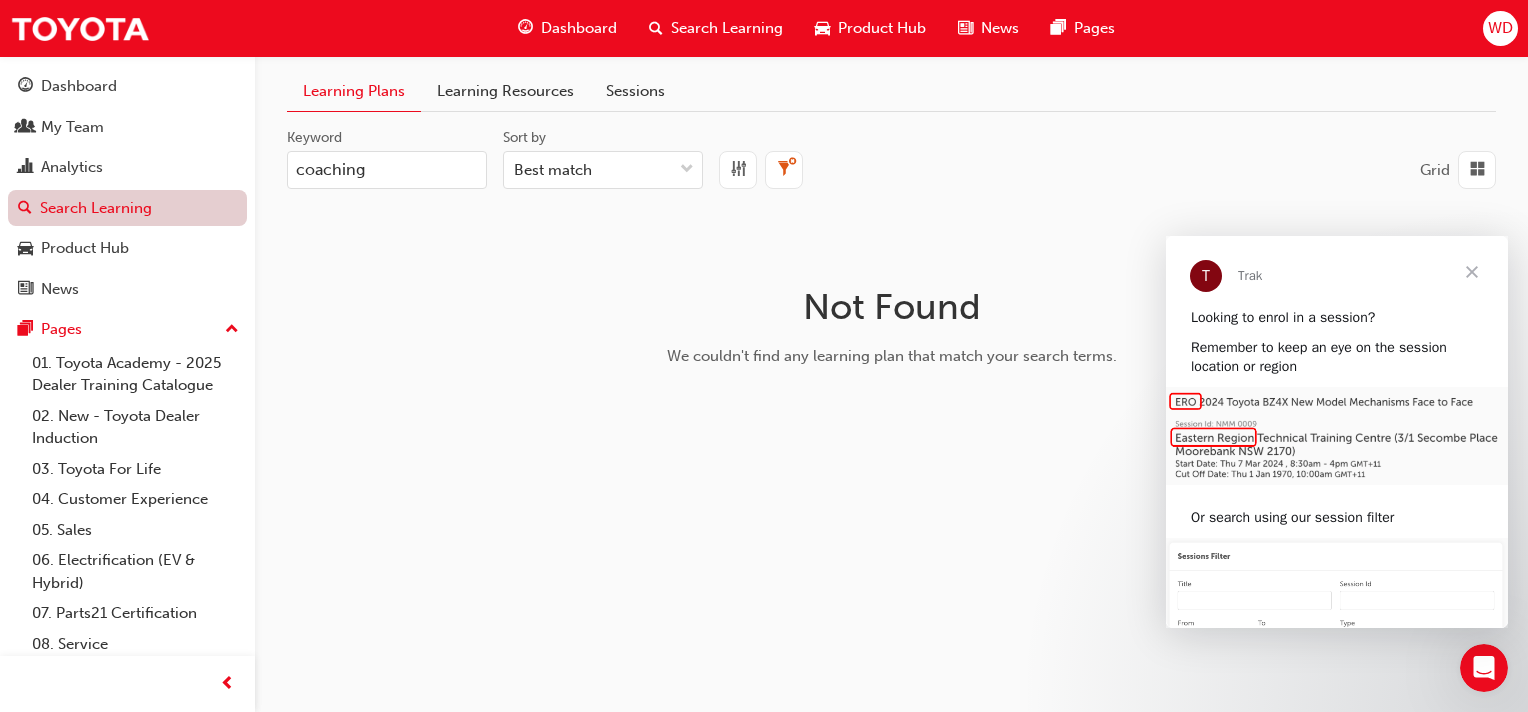 drag, startPoint x: 417, startPoint y: 172, endPoint x: 230, endPoint y: 209, distance: 190.62529 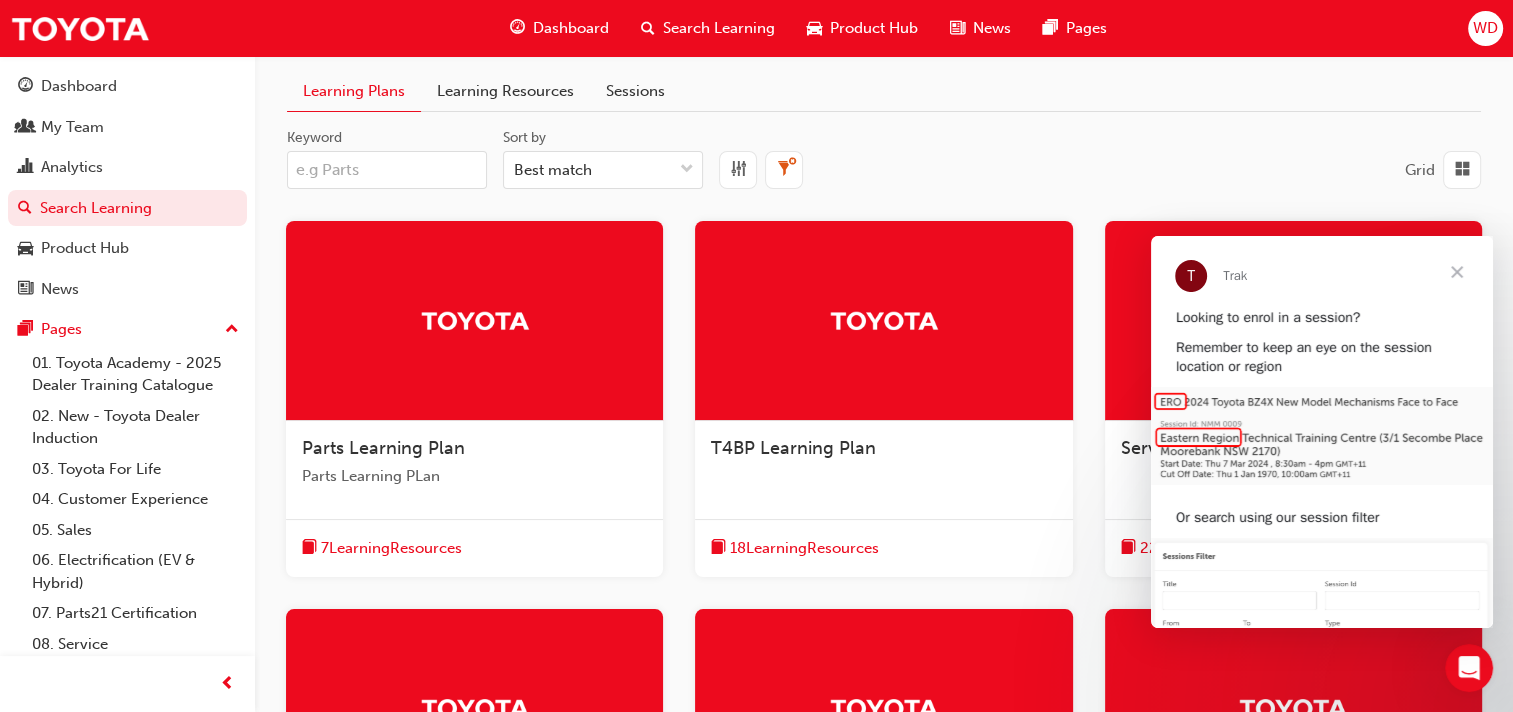 click on "Keyword" at bounding box center (387, 170) 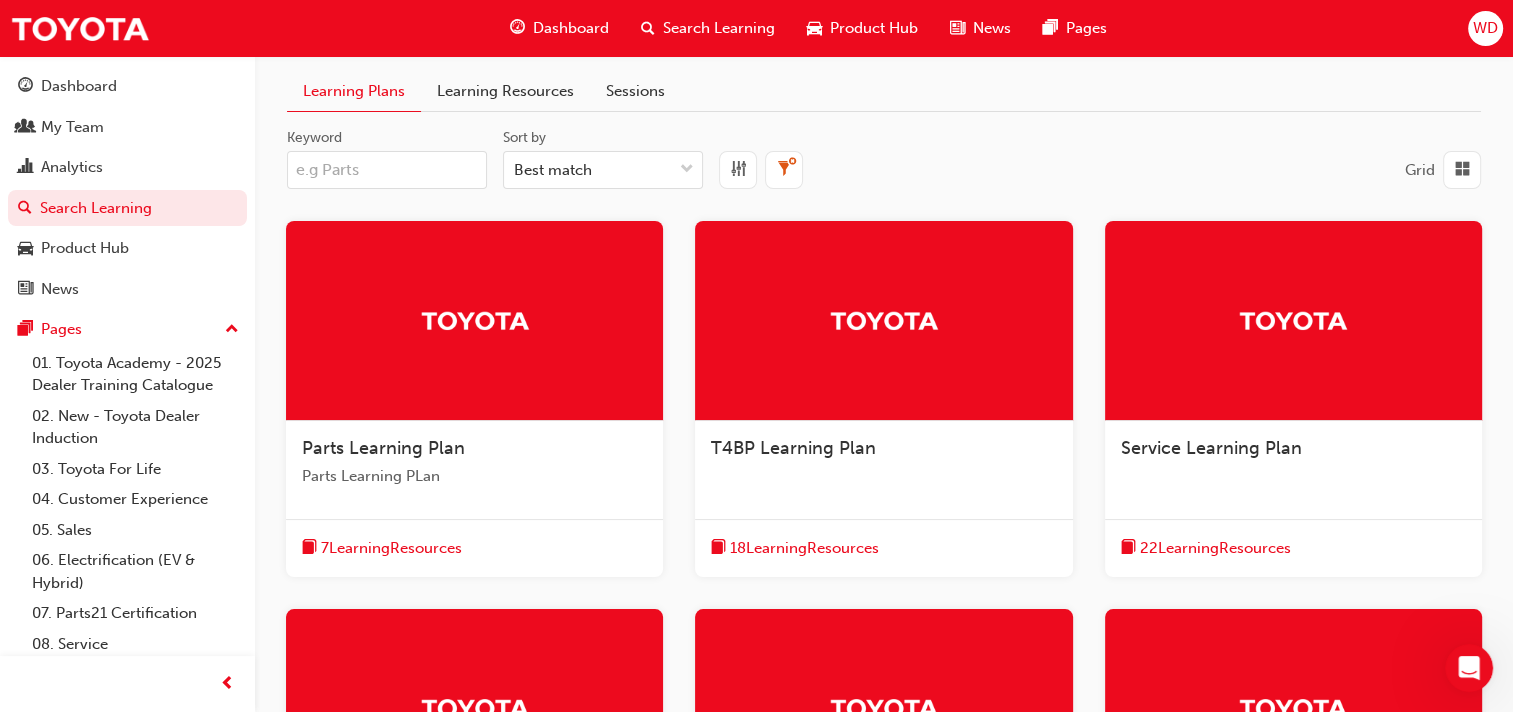 scroll, scrollTop: 0, scrollLeft: 0, axis: both 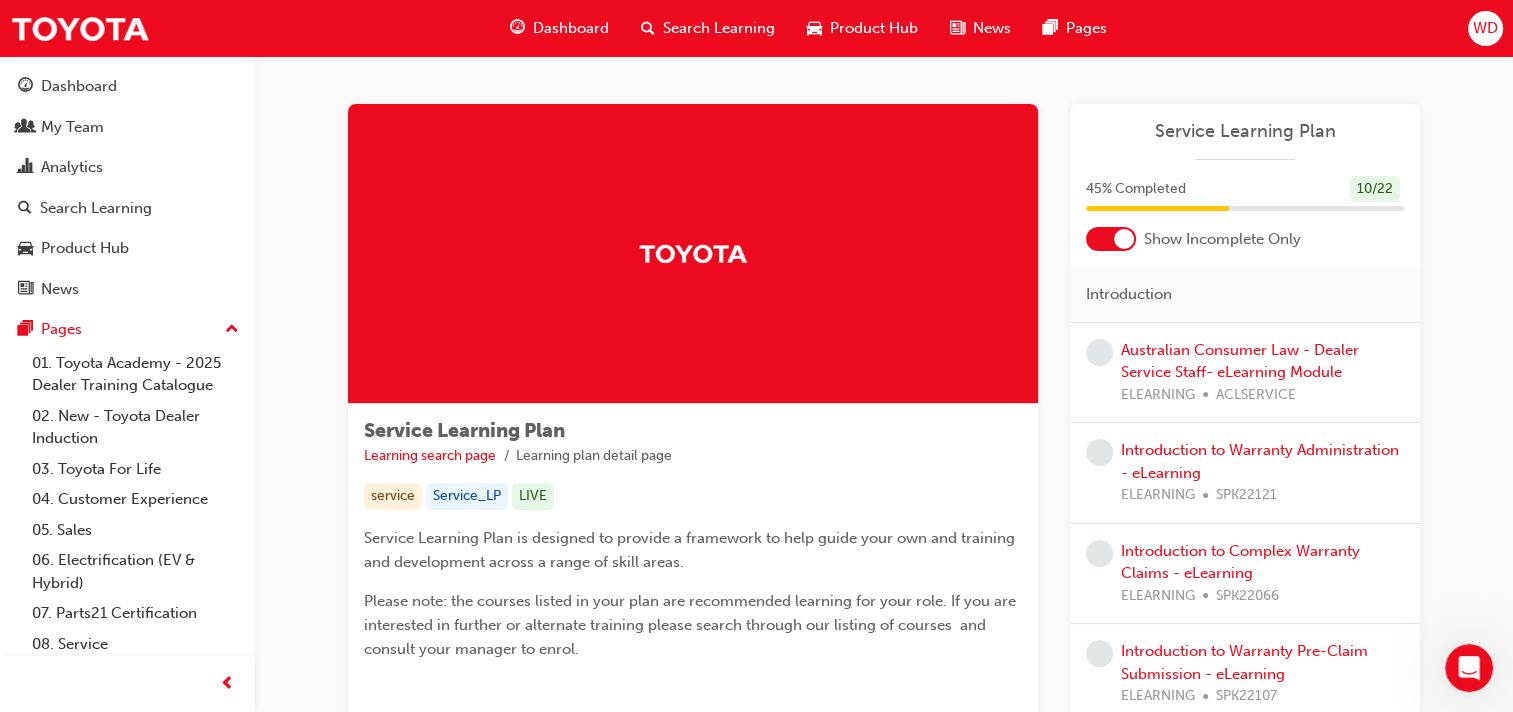 click at bounding box center [1124, 239] 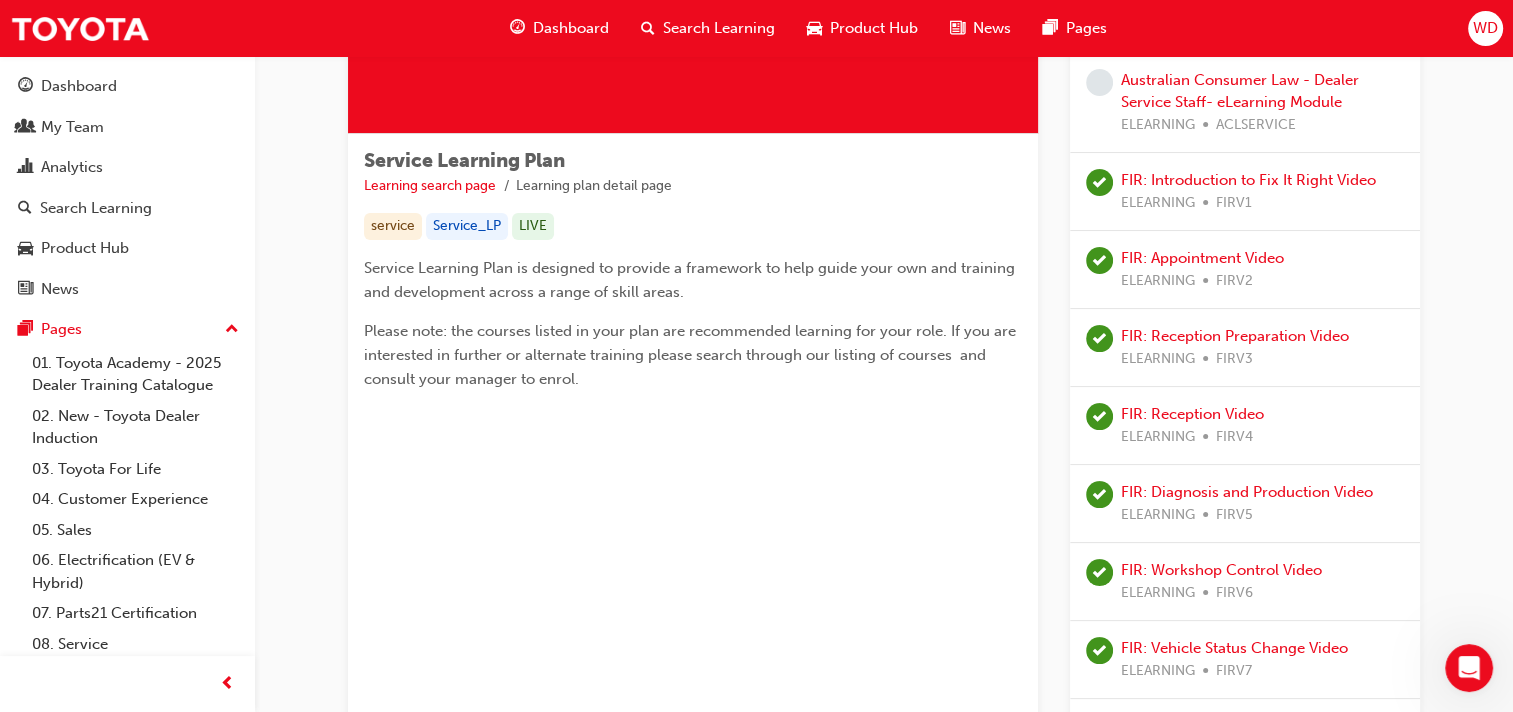 scroll, scrollTop: 0, scrollLeft: 0, axis: both 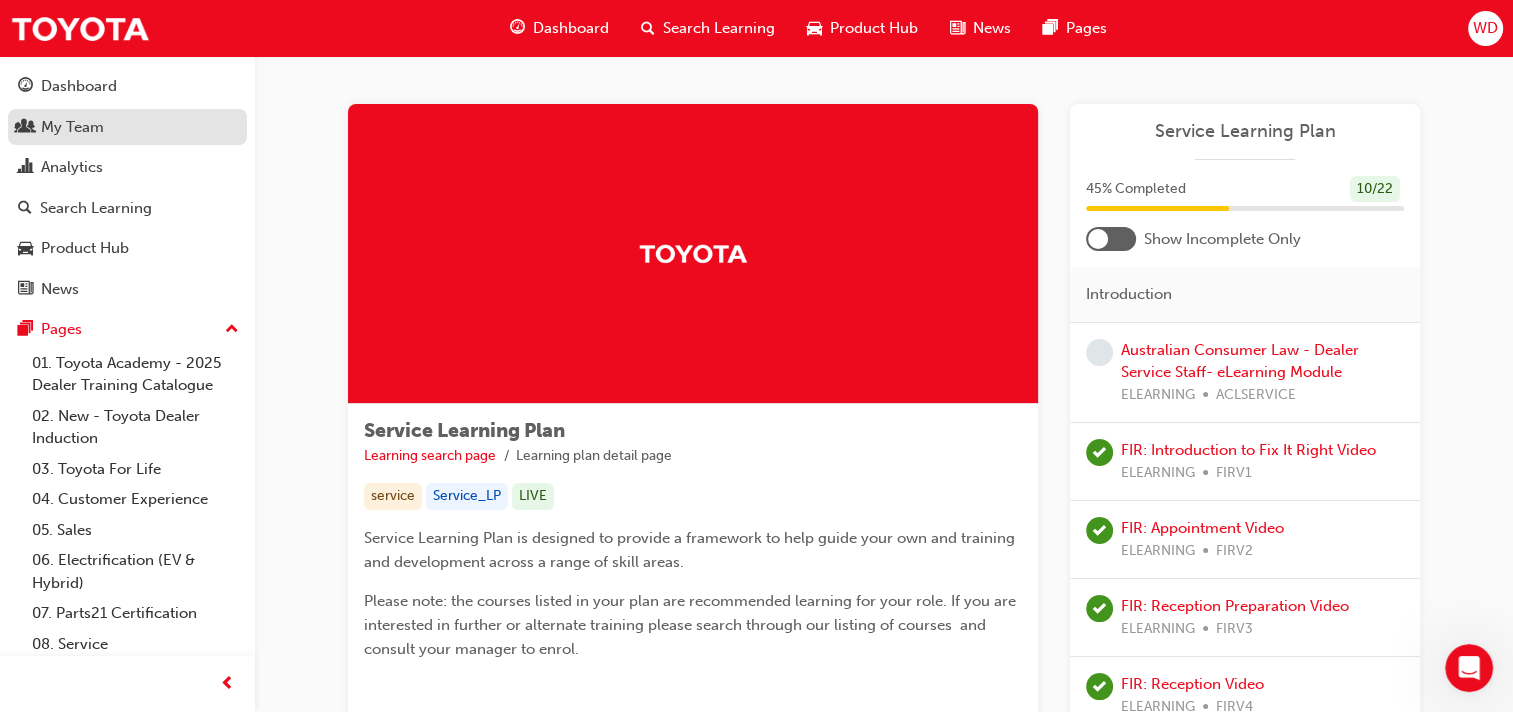 click on "My Team" at bounding box center (72, 127) 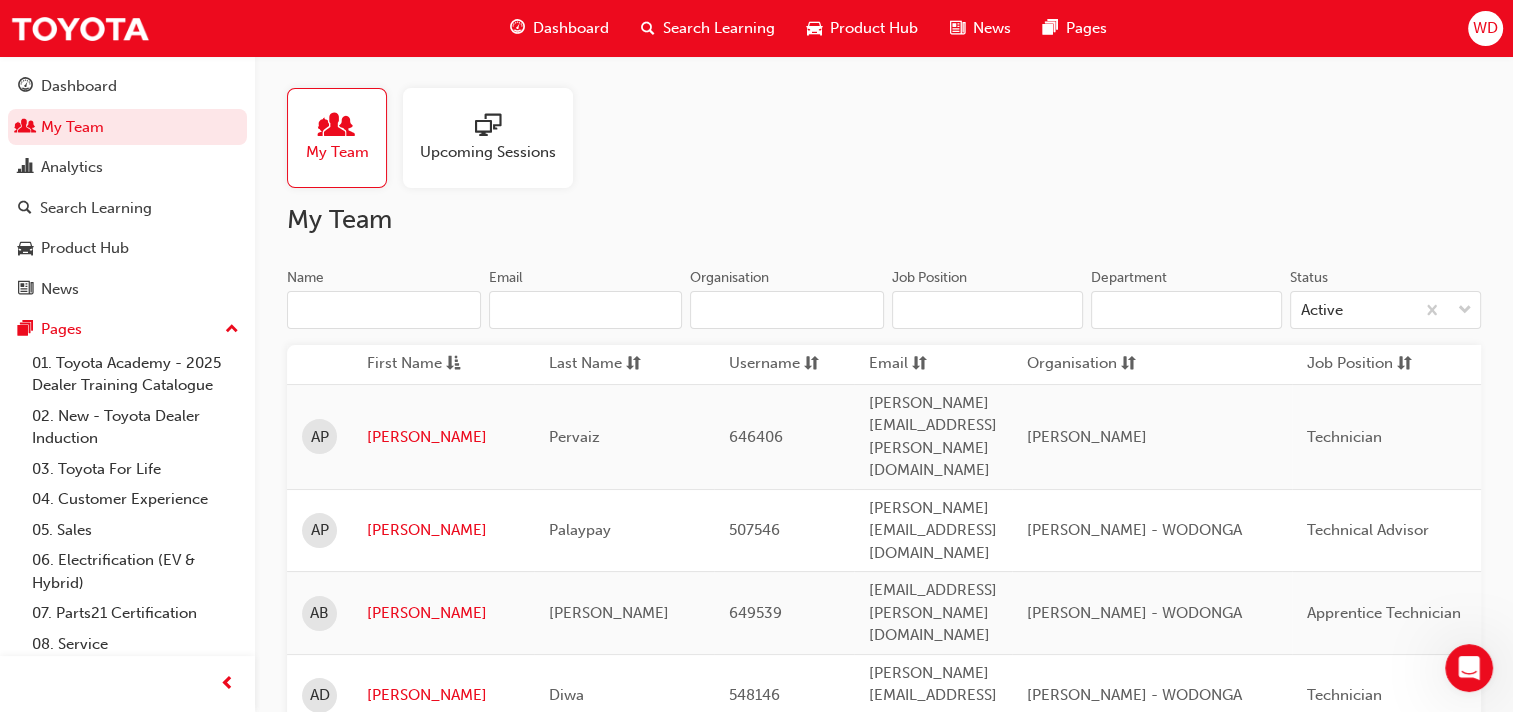 click on "Upcoming Sessions" at bounding box center (488, 152) 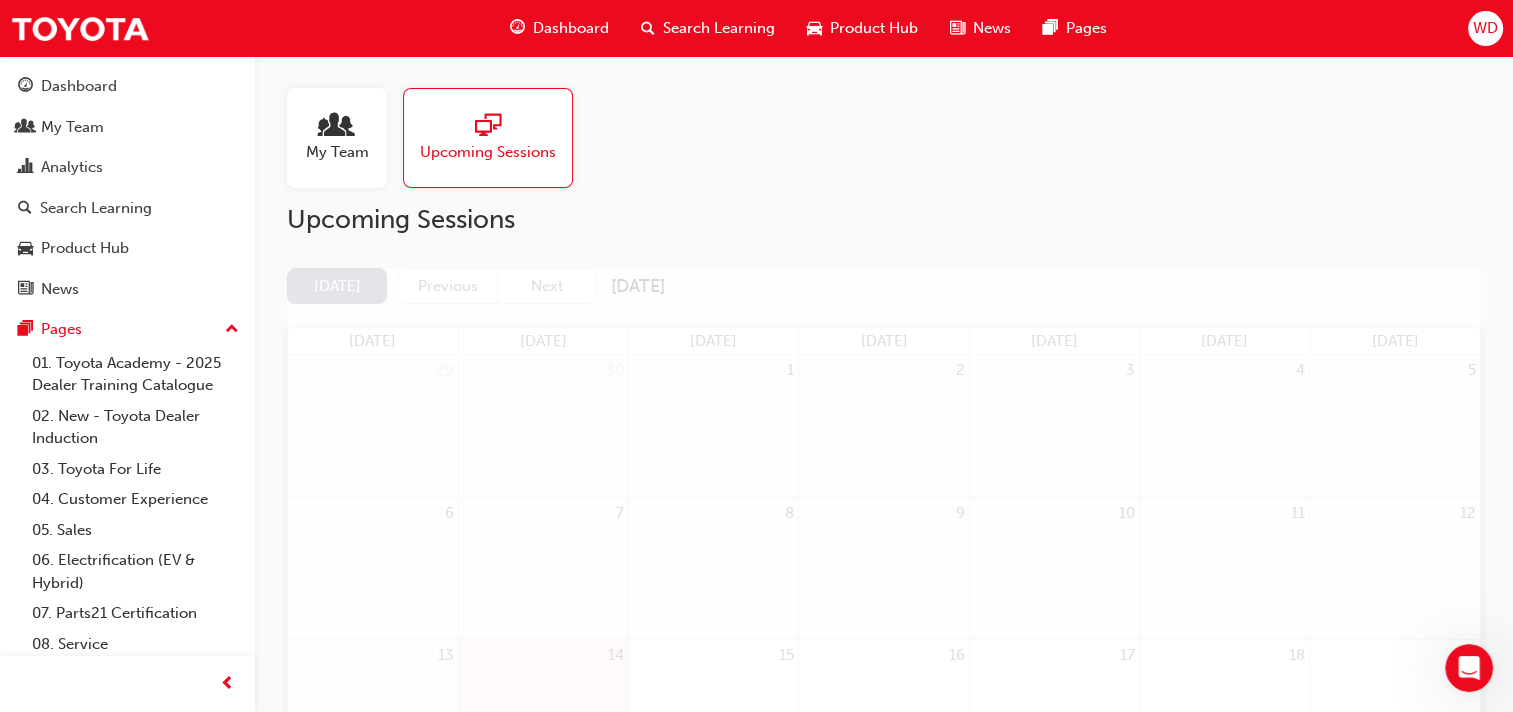 click at bounding box center [488, 127] 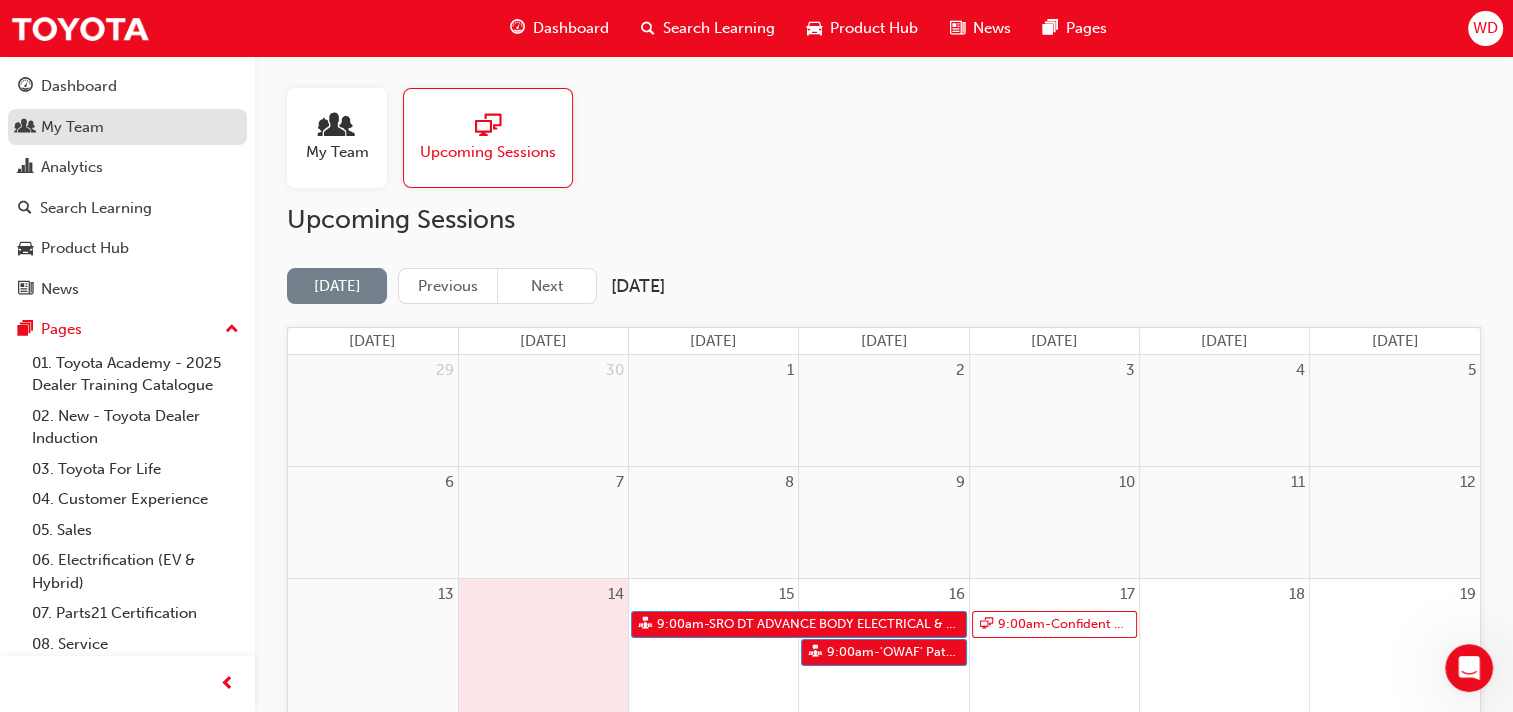 click on "My Team" at bounding box center [72, 127] 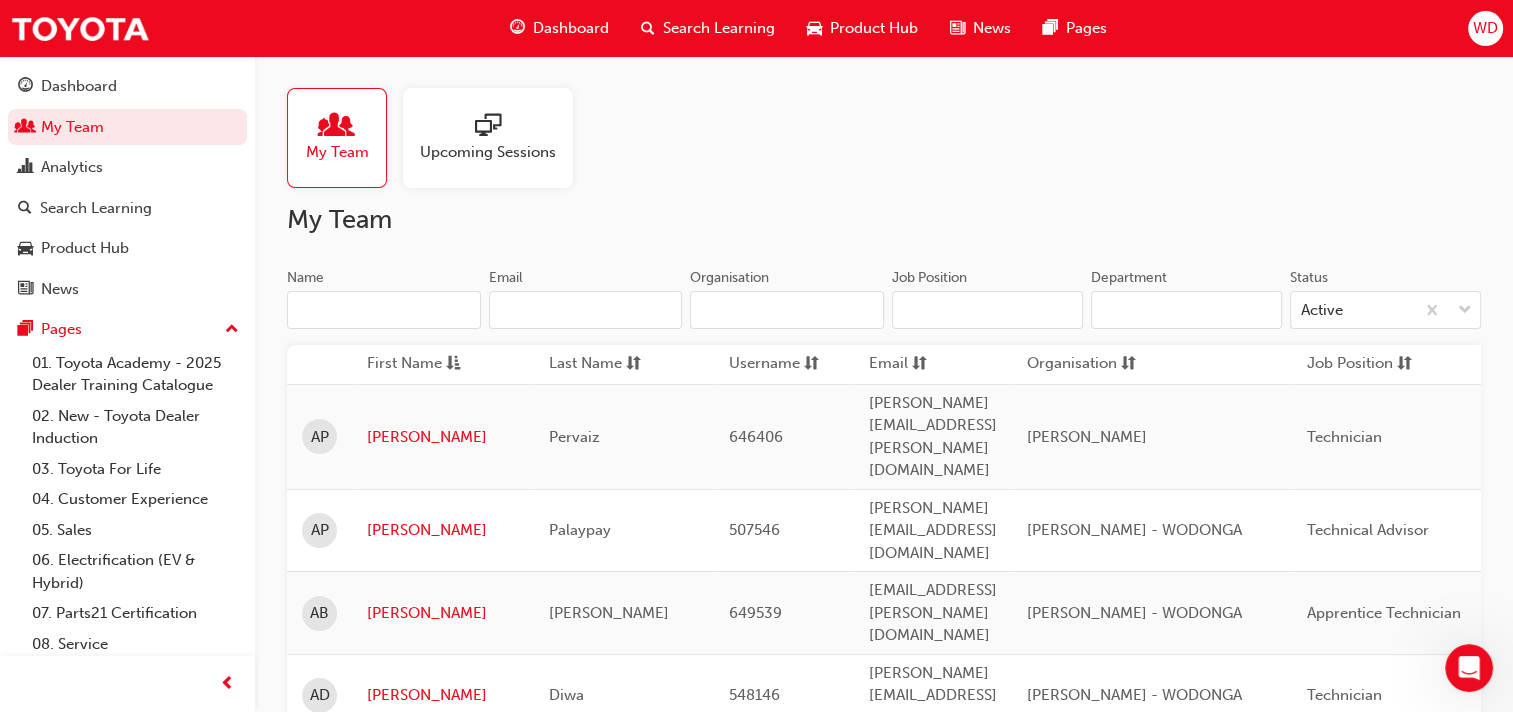 click on "Name" at bounding box center (384, 310) 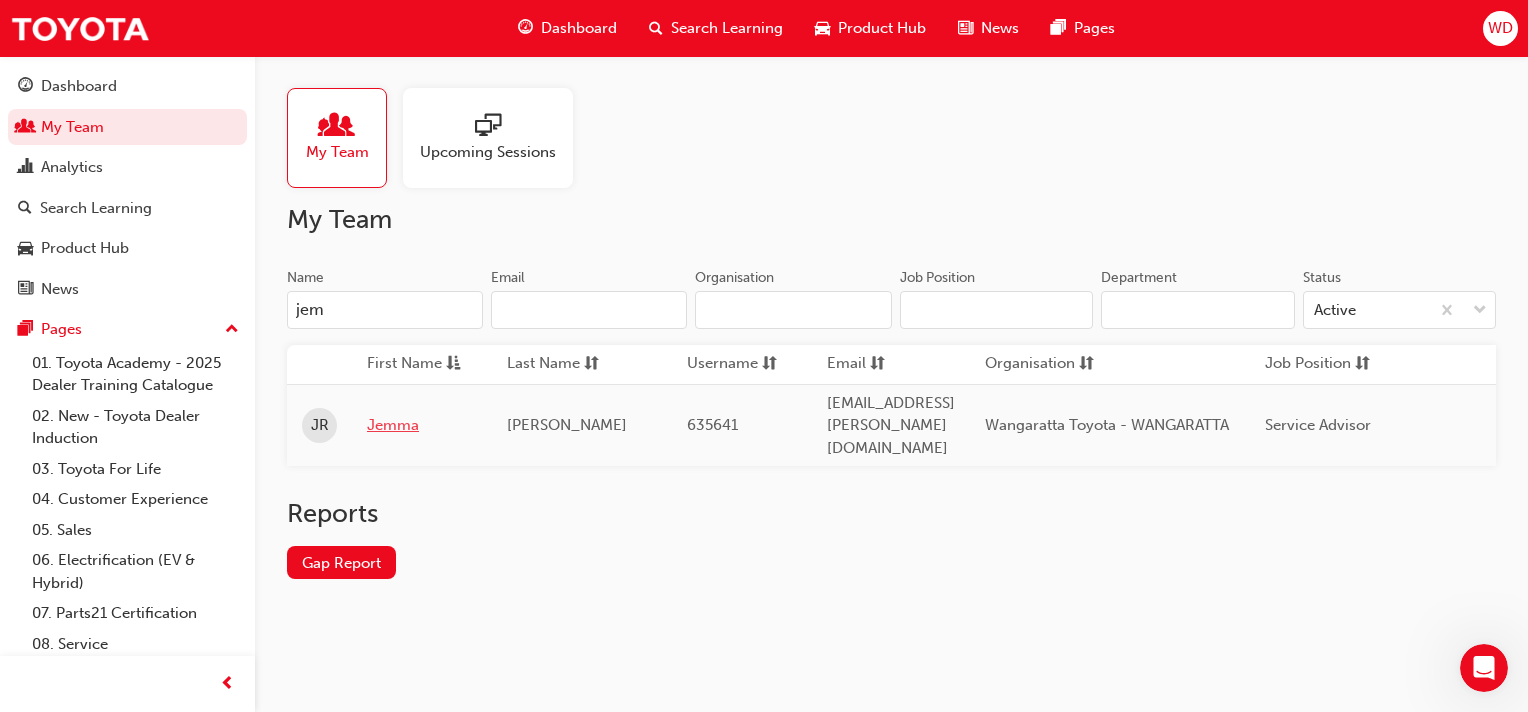 type on "jem" 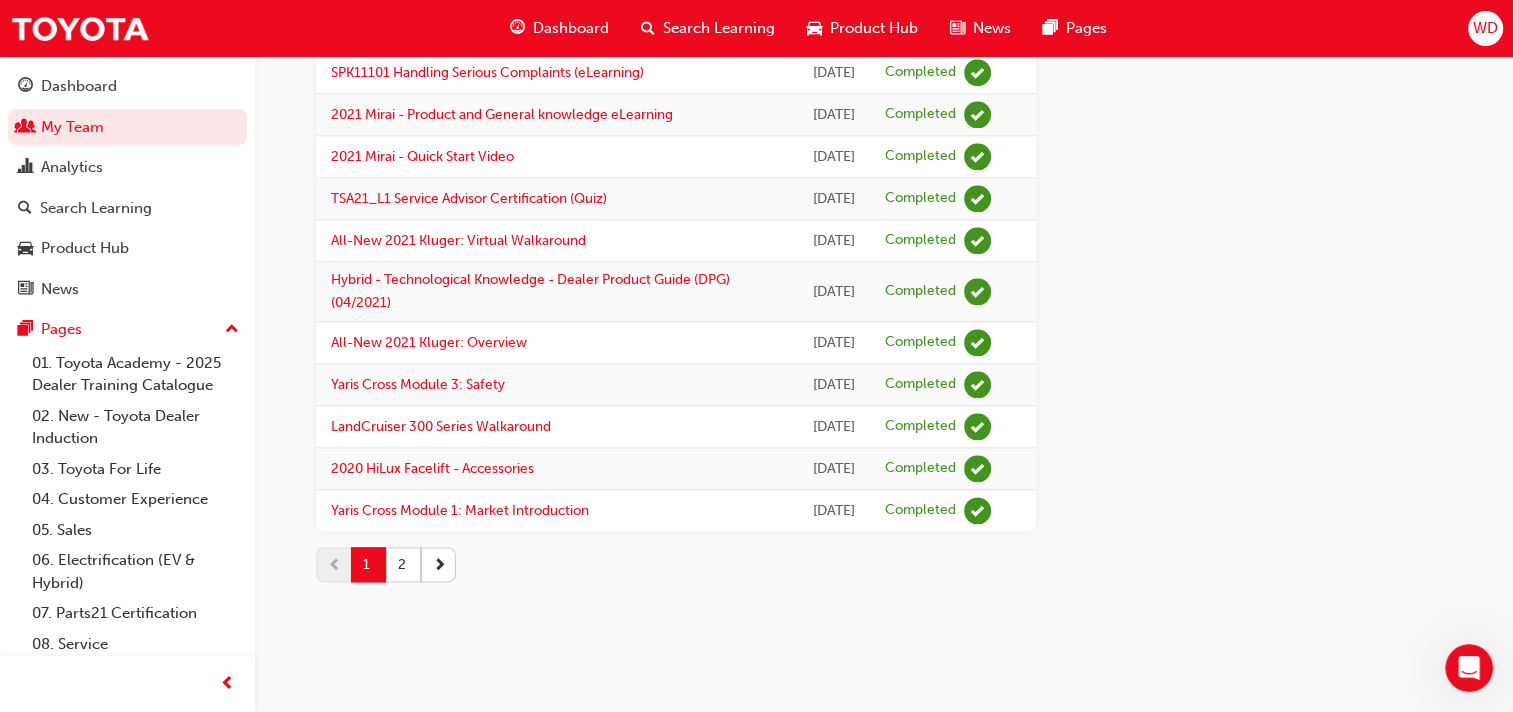 scroll, scrollTop: 3149, scrollLeft: 0, axis: vertical 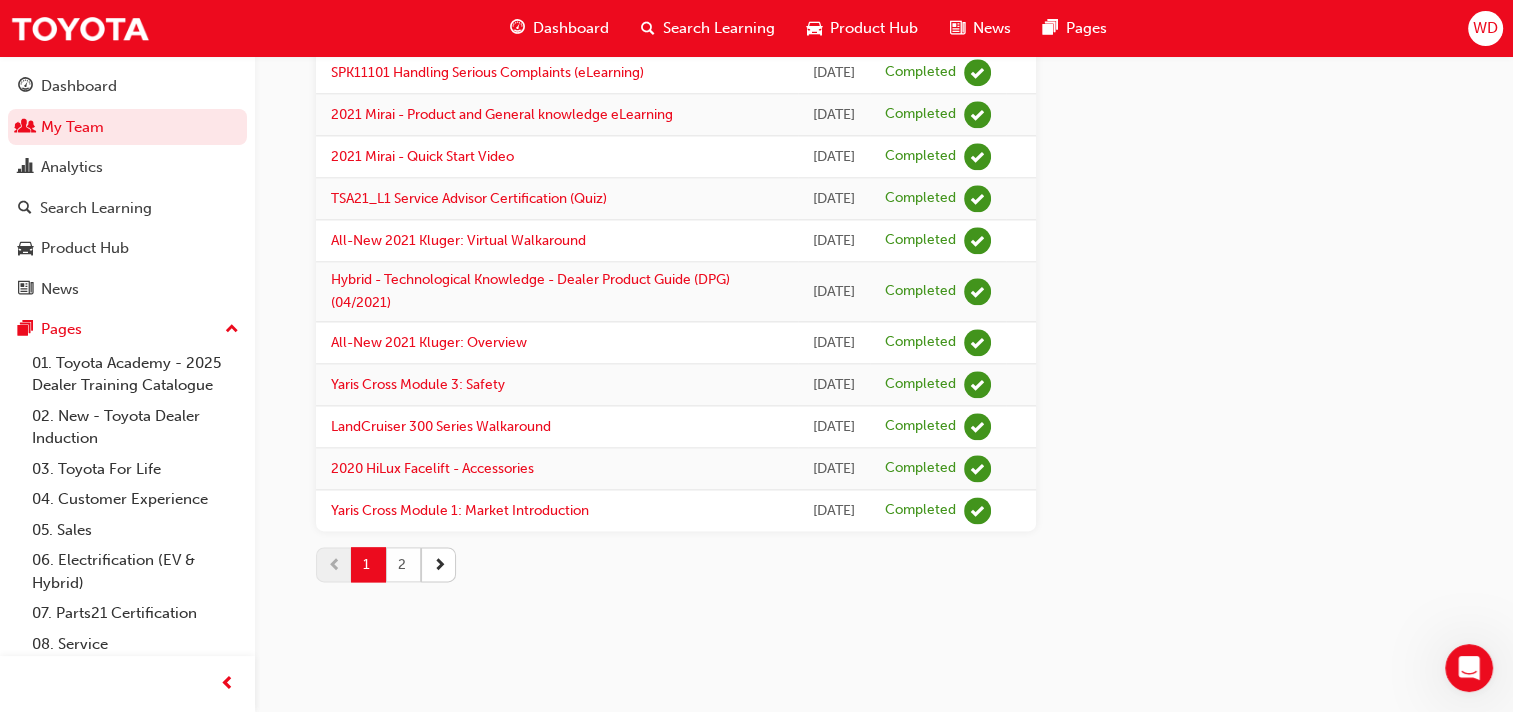 click on "2" at bounding box center [403, 564] 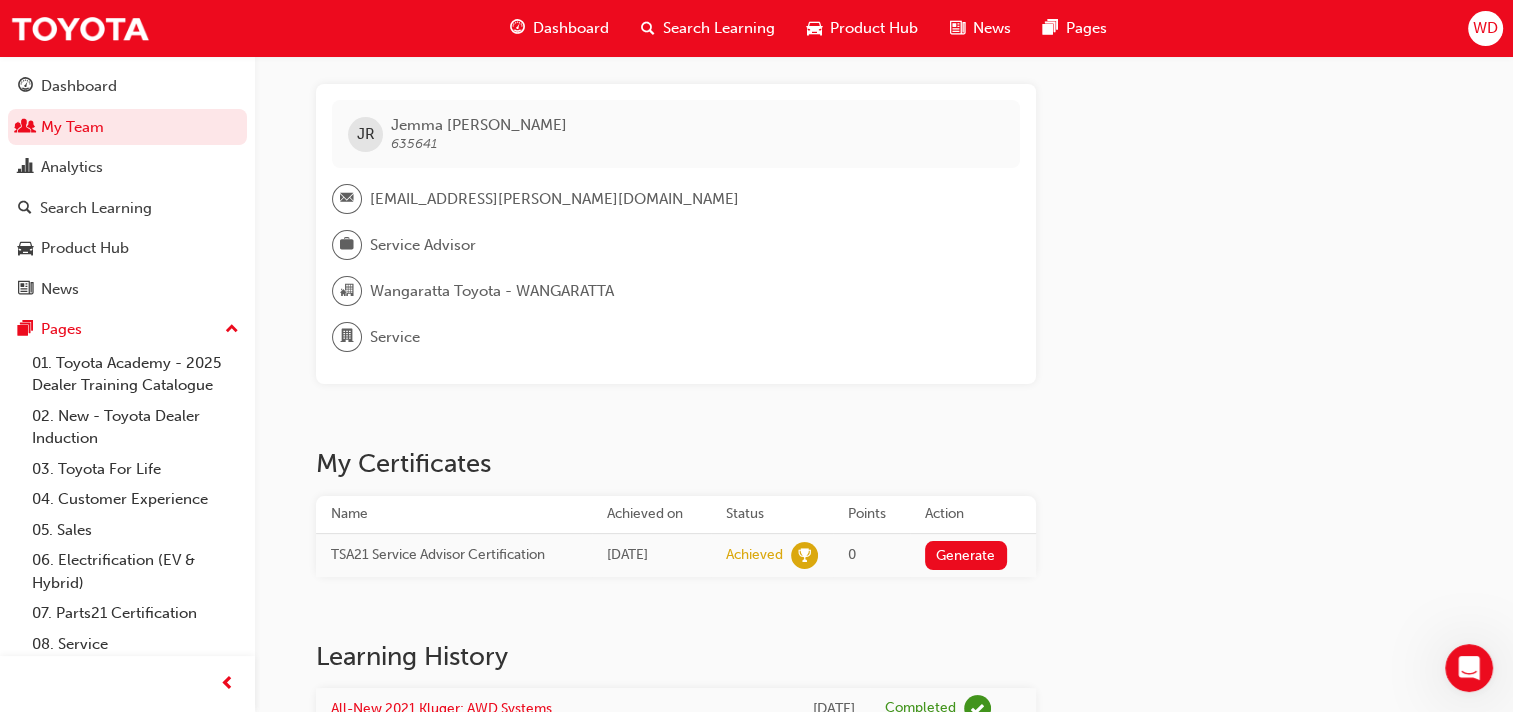 scroll, scrollTop: 0, scrollLeft: 0, axis: both 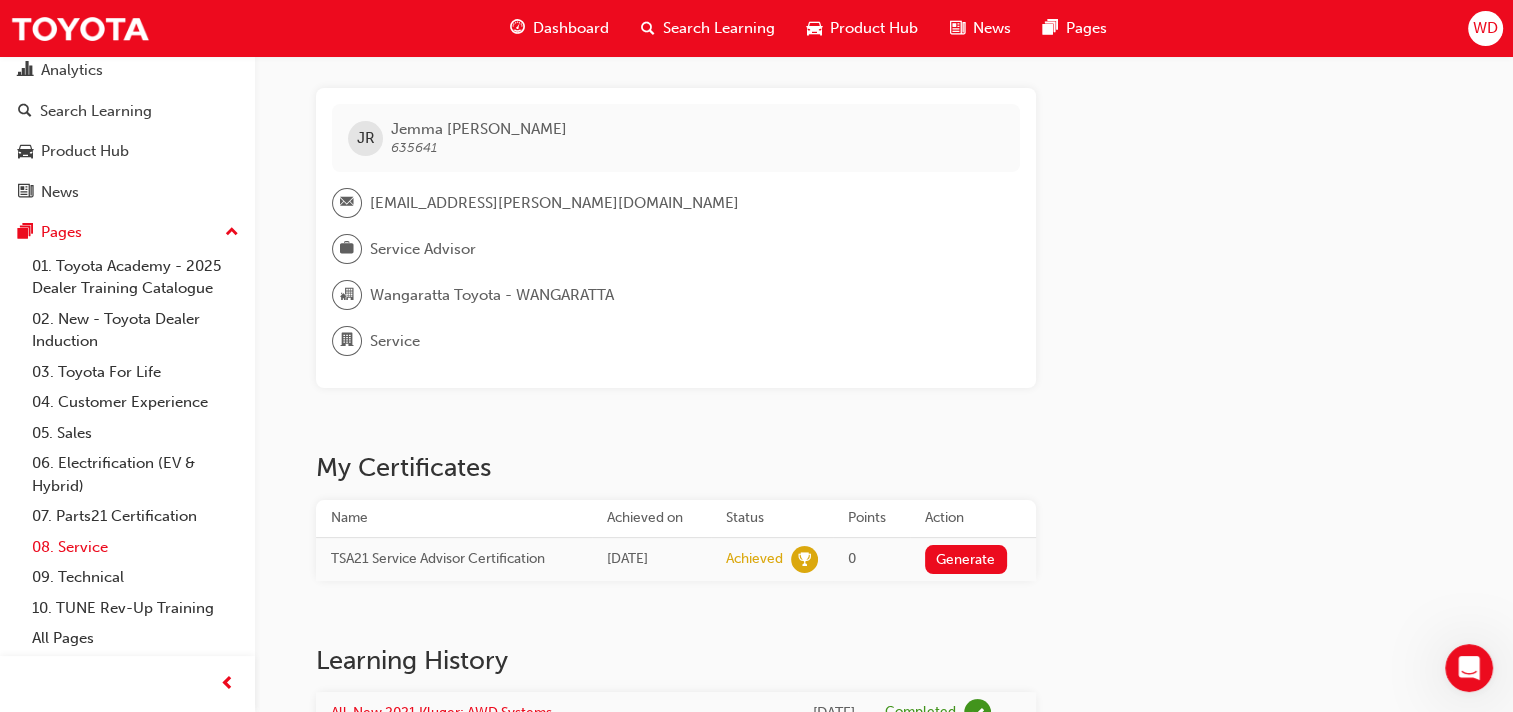 click on "08. Service" at bounding box center [135, 547] 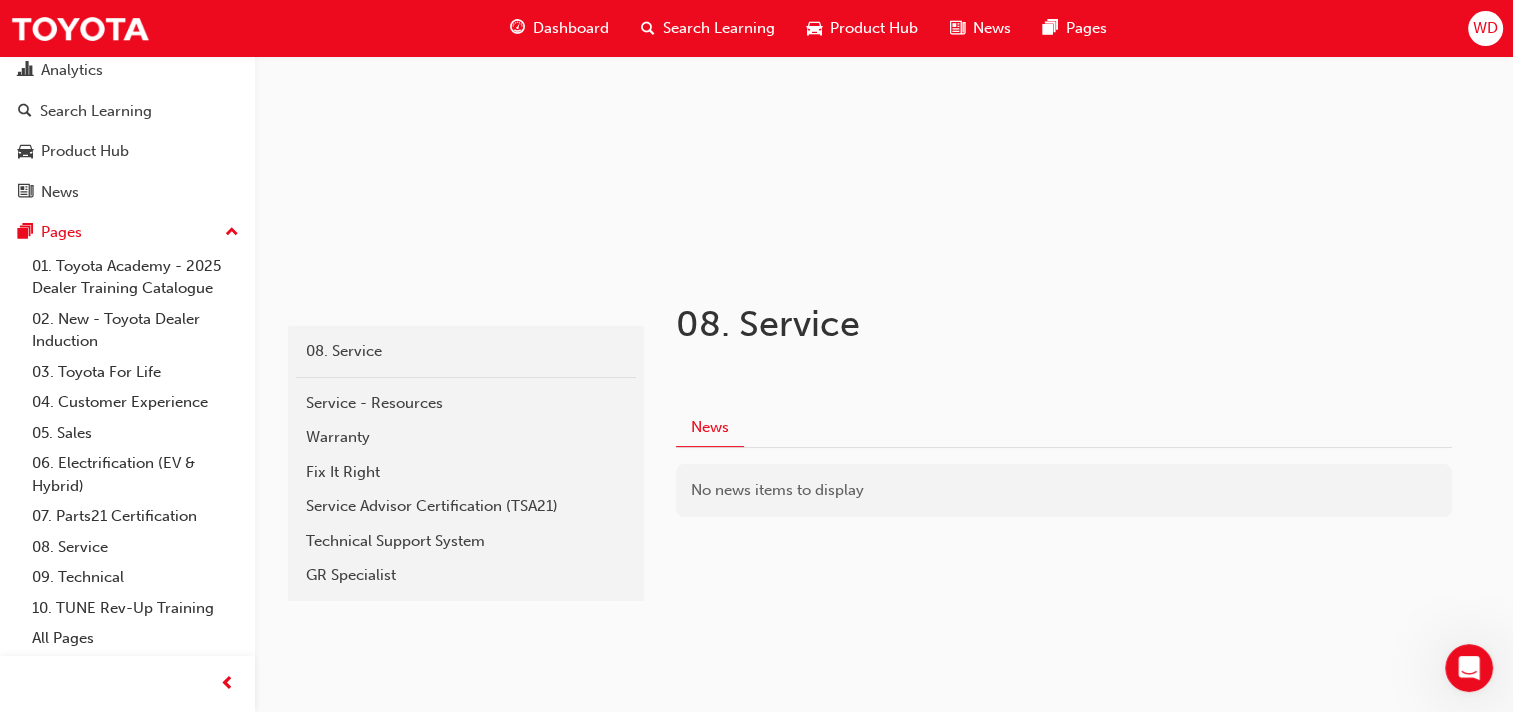 scroll, scrollTop: 212, scrollLeft: 0, axis: vertical 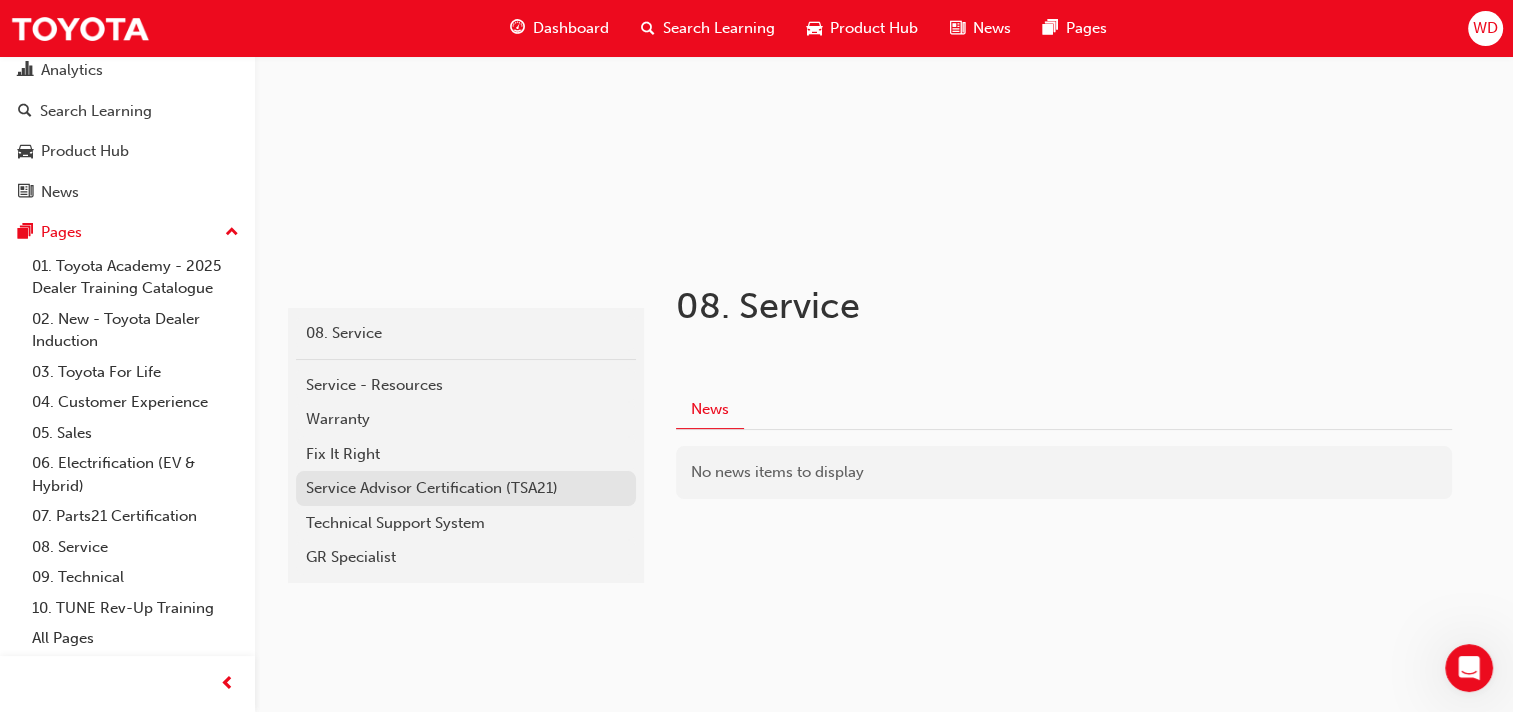 click on "Service Advisor Certification (TSA21)" at bounding box center [466, 488] 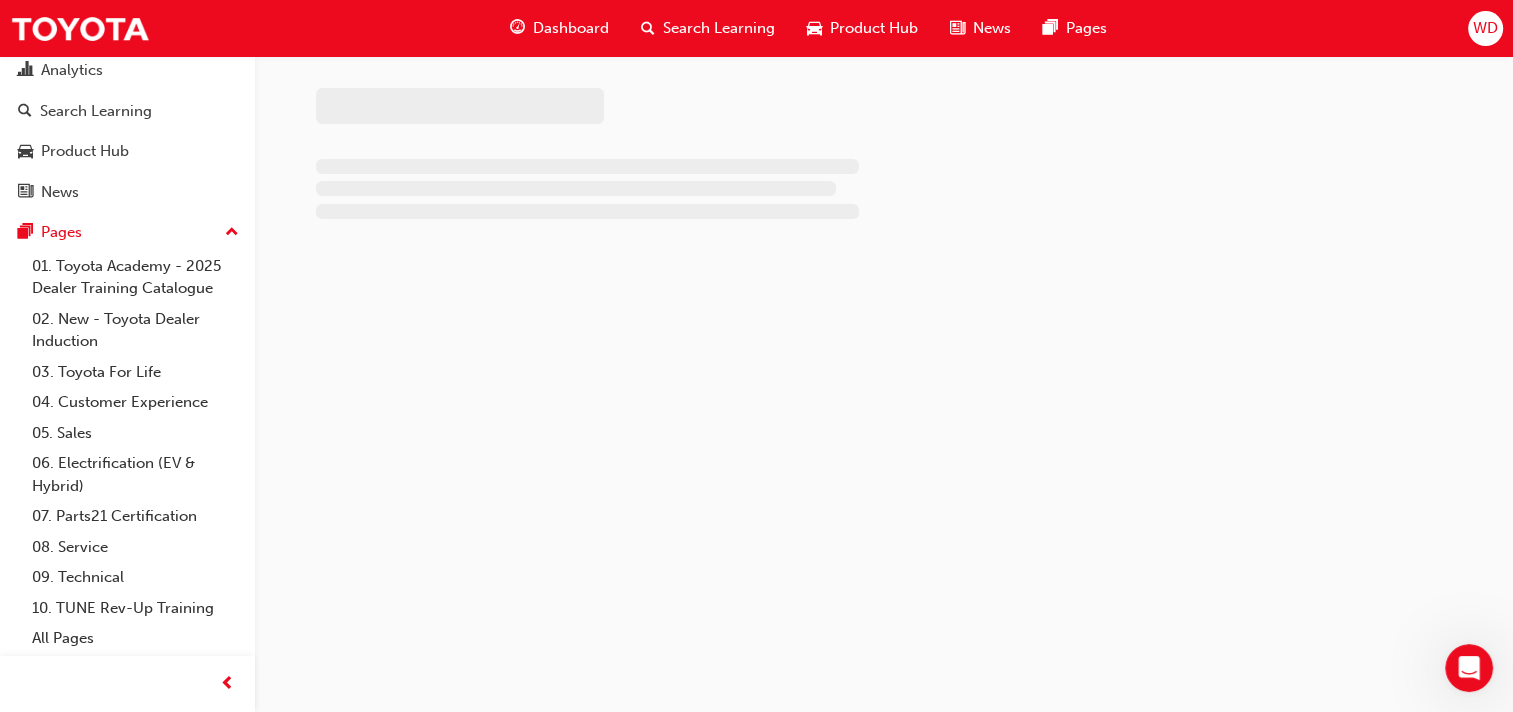 scroll, scrollTop: 0, scrollLeft: 0, axis: both 